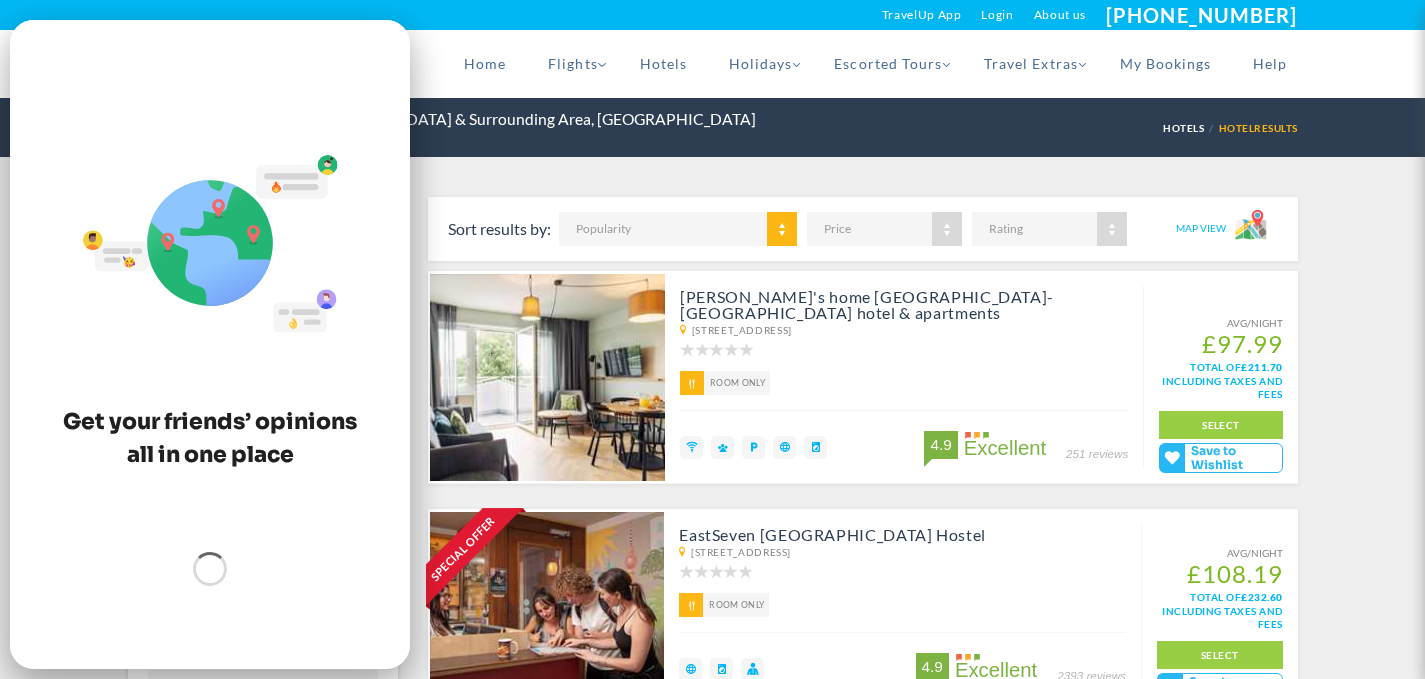 scroll, scrollTop: 400, scrollLeft: 0, axis: vertical 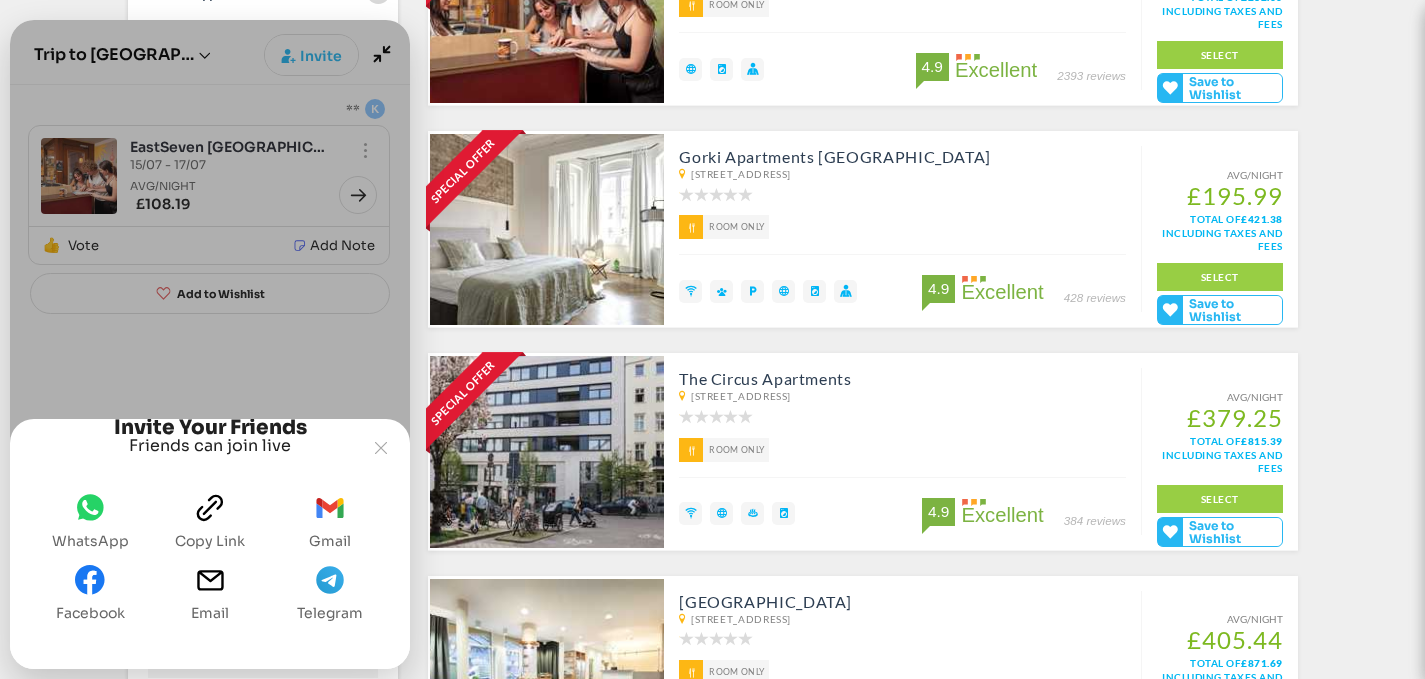 click on "Save to Wishlist" at bounding box center [1232, 532] 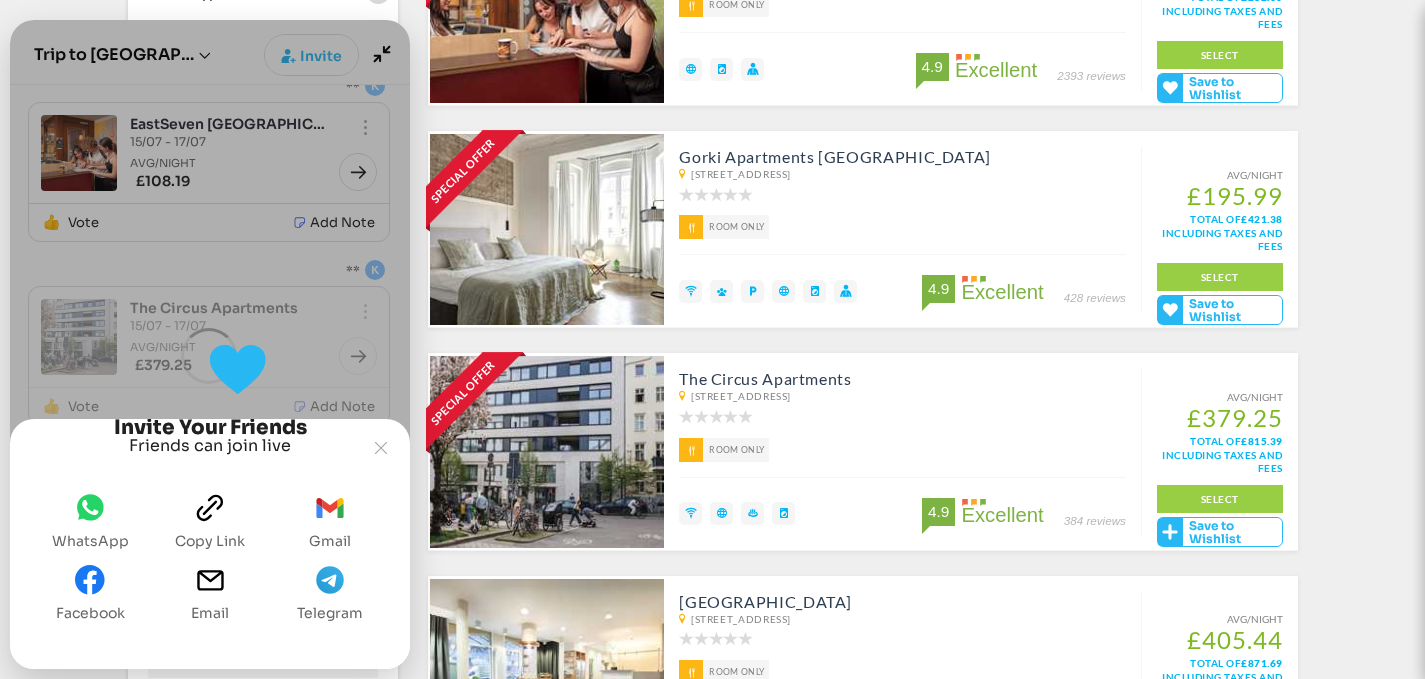 scroll, scrollTop: 29, scrollLeft: 0, axis: vertical 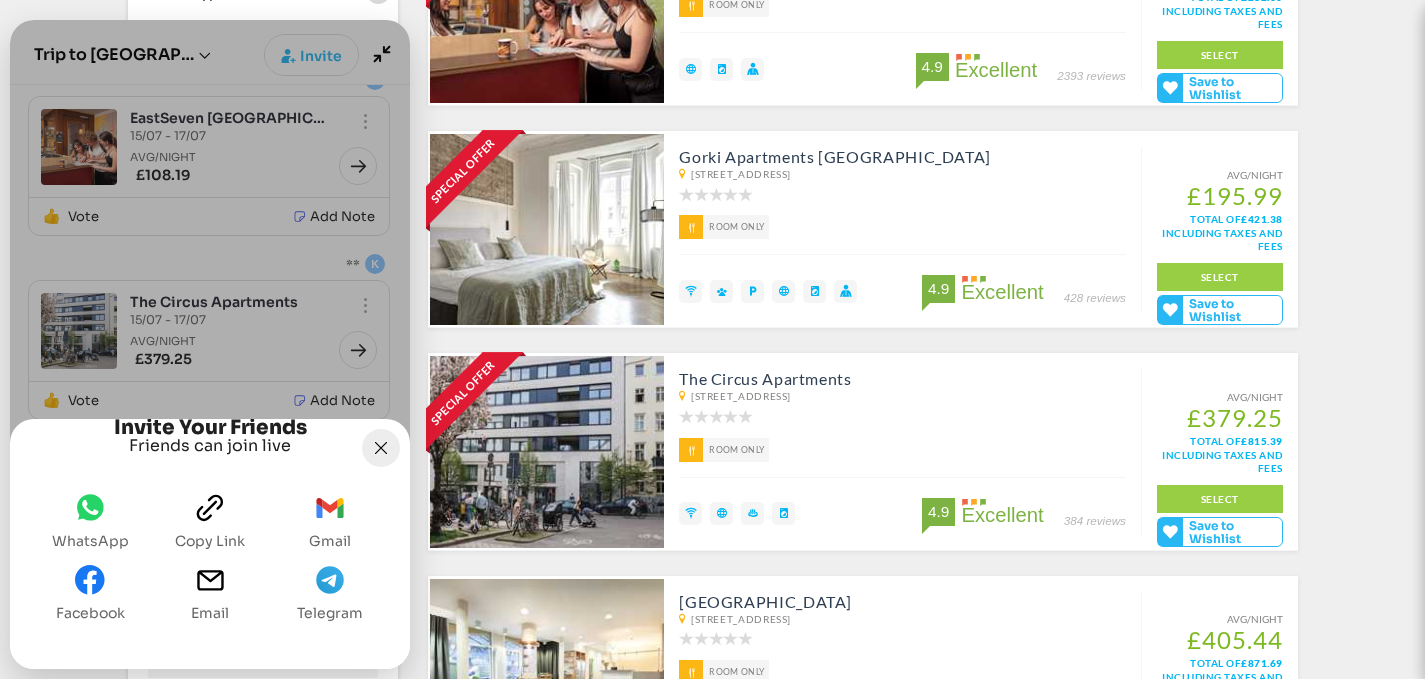 click 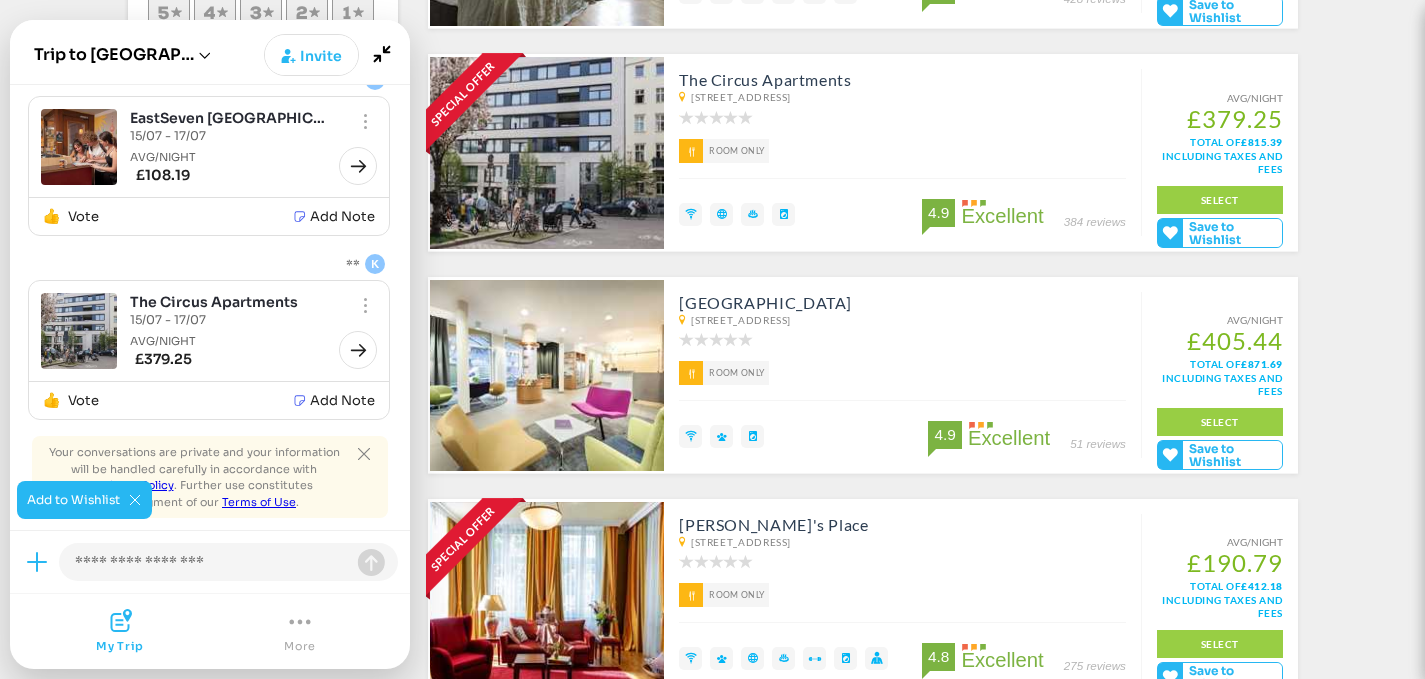 scroll, scrollTop: 900, scrollLeft: 0, axis: vertical 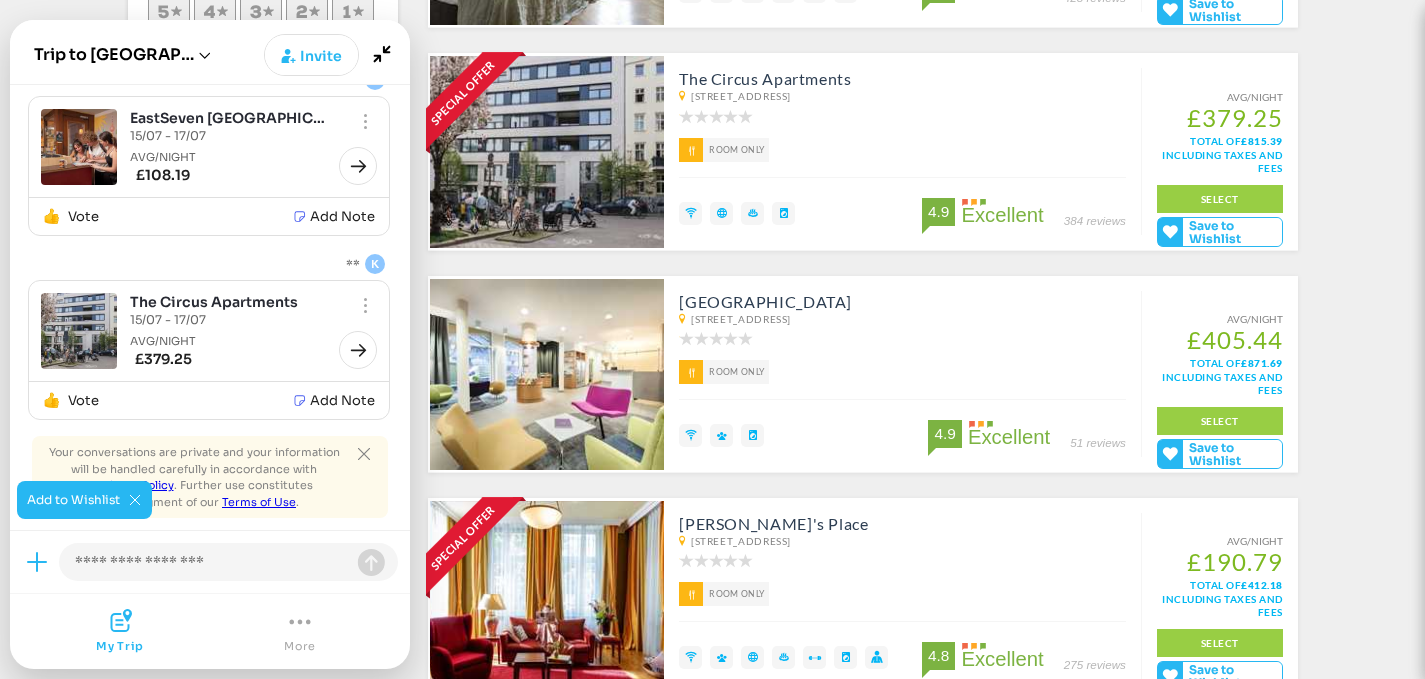 click on "Save to Wishlist" at bounding box center [1232, 454] 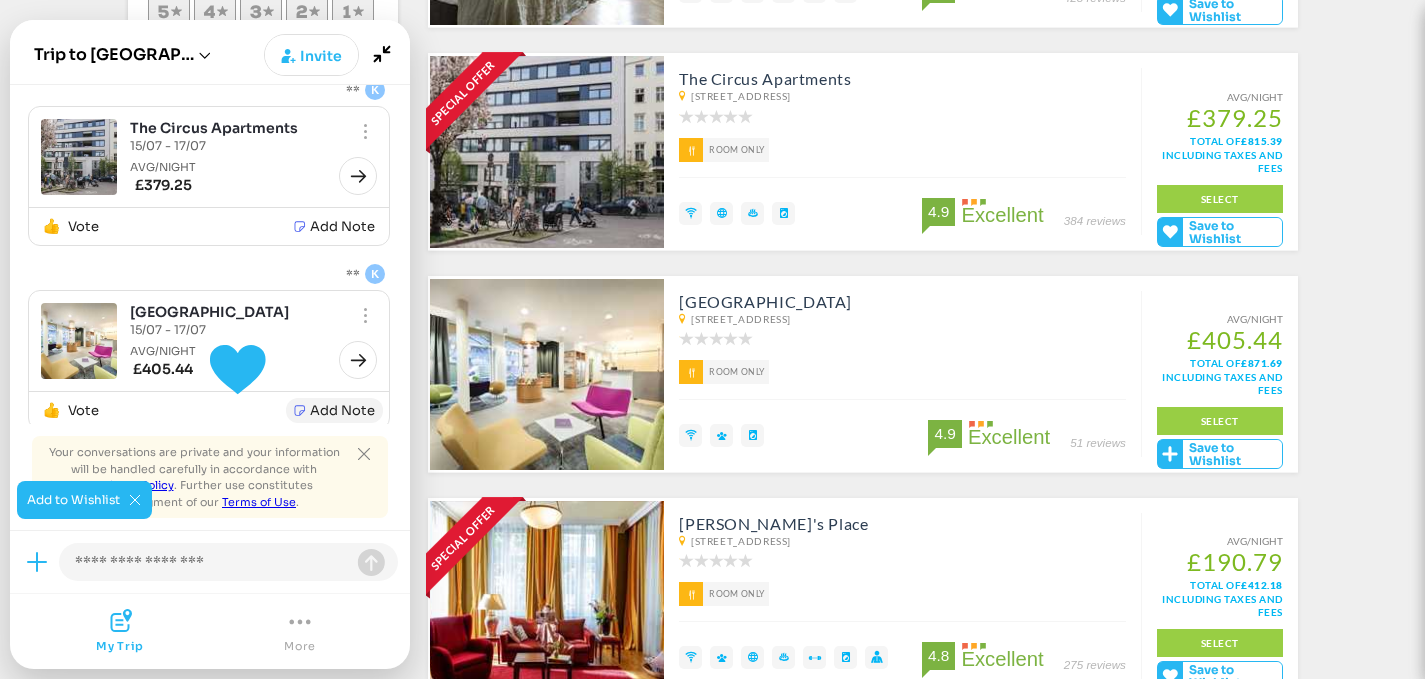 scroll, scrollTop: 213, scrollLeft: 0, axis: vertical 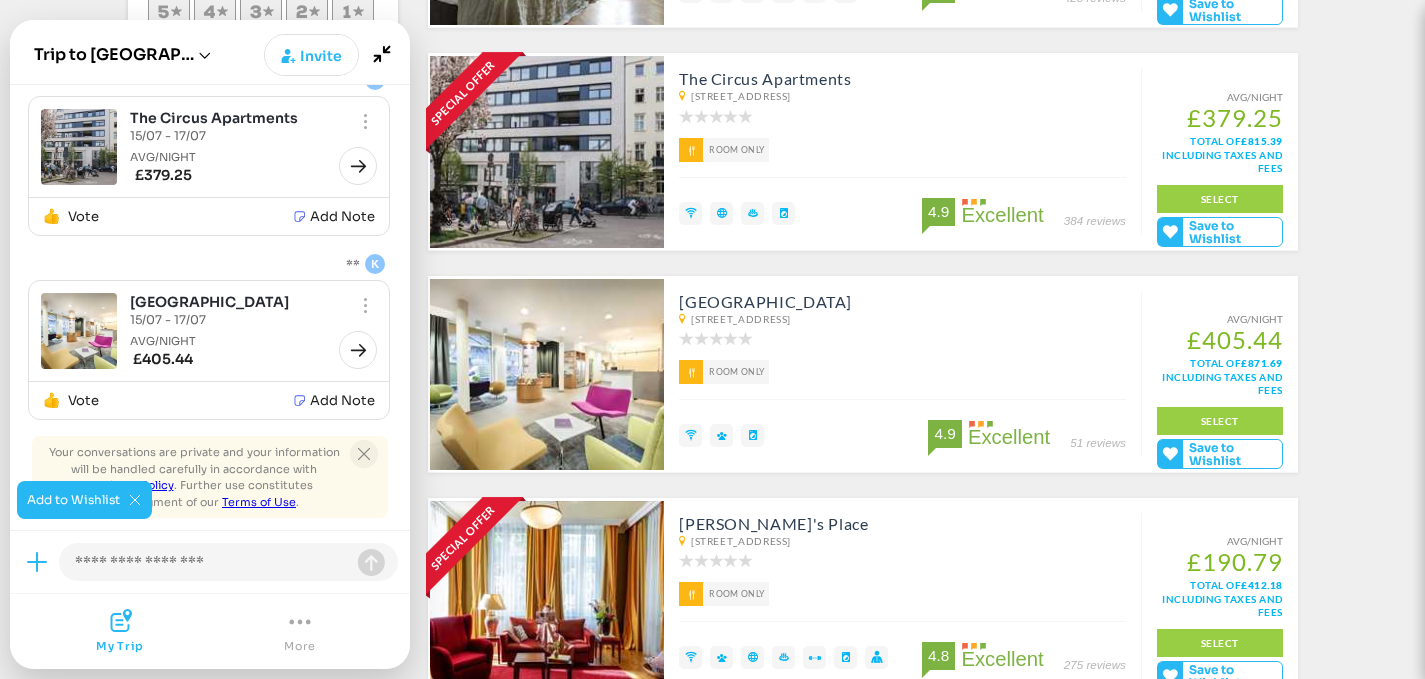 click 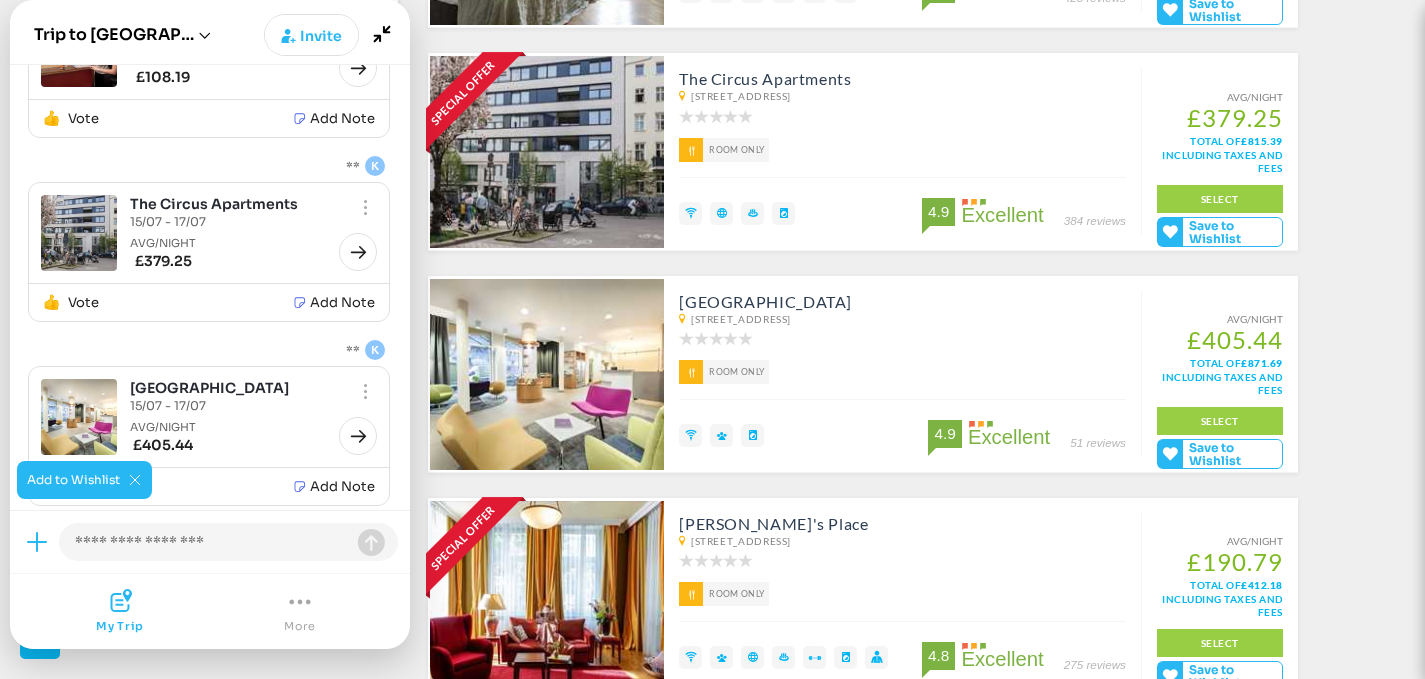 drag, startPoint x: 183, startPoint y: 62, endPoint x: 235, endPoint y: 40, distance: 56.462376 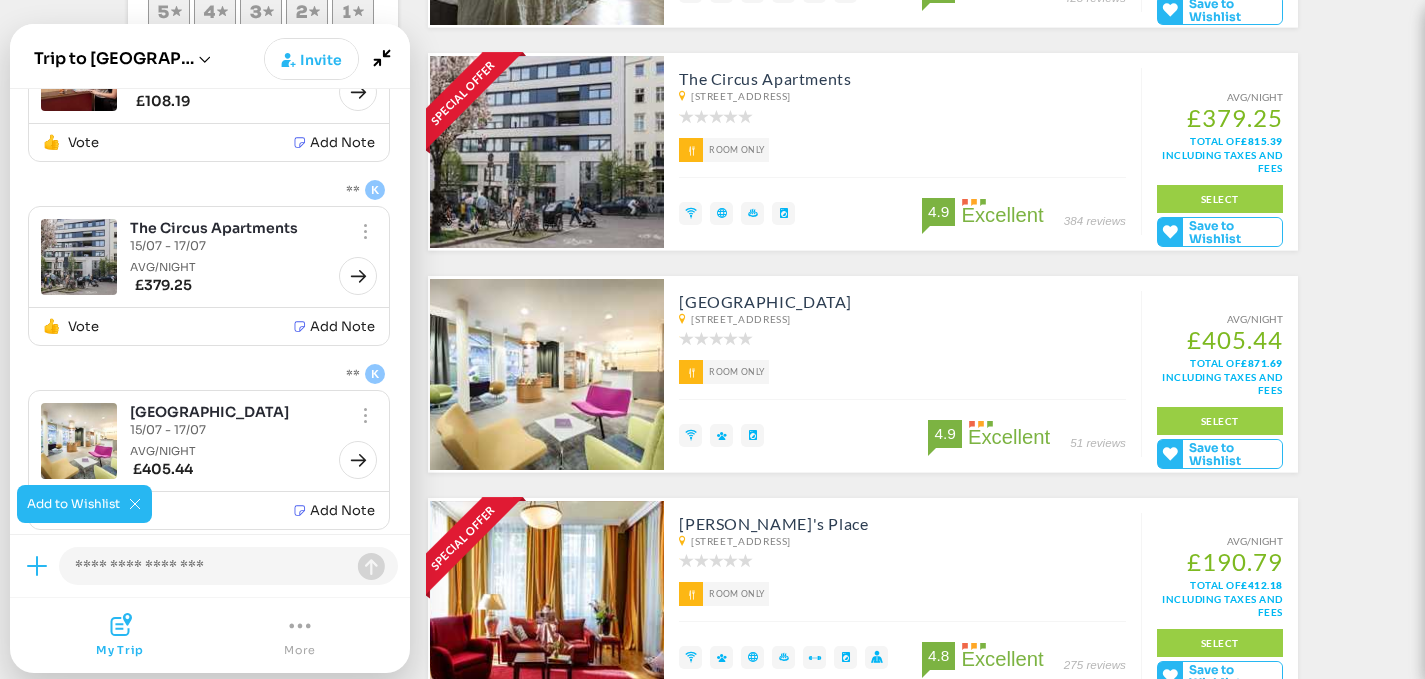 drag, startPoint x: 210, startPoint y: 47, endPoint x: 268, endPoint y: 71, distance: 62.76942 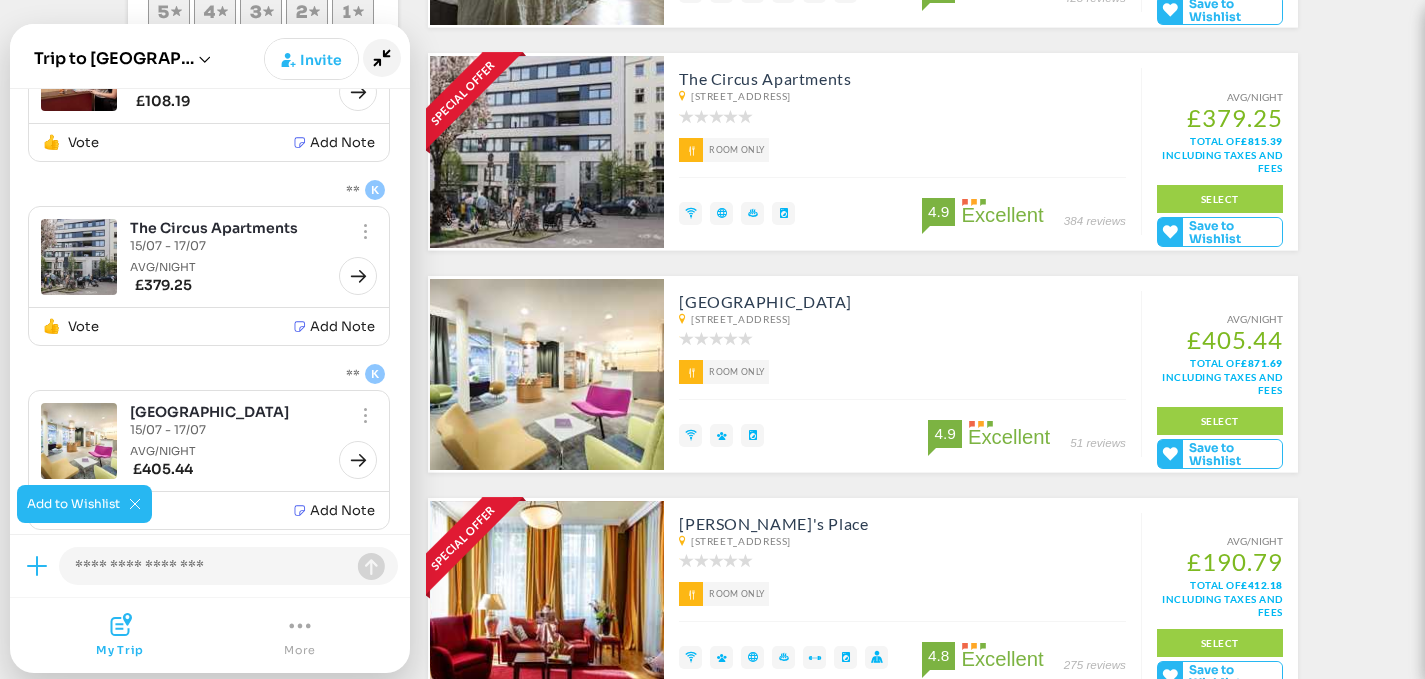 click 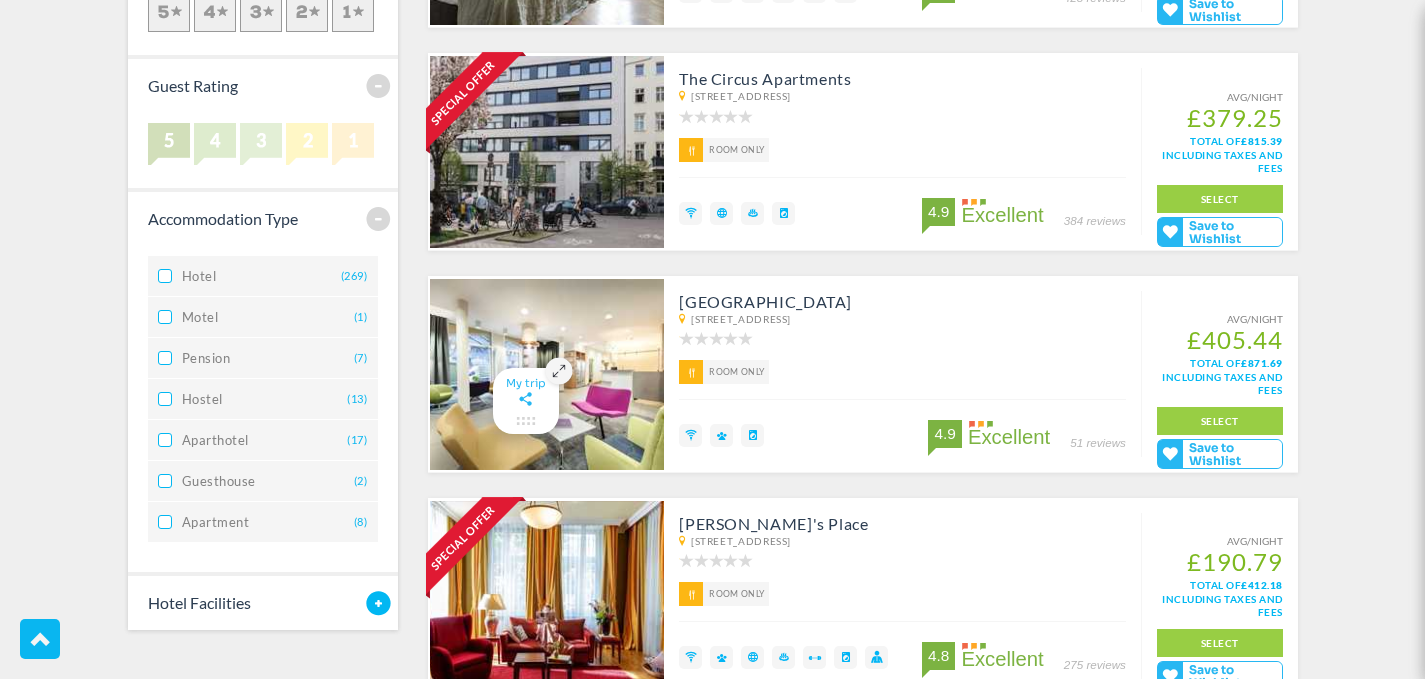 drag, startPoint x: 59, startPoint y: 516, endPoint x: 478, endPoint y: 405, distance: 433.45358 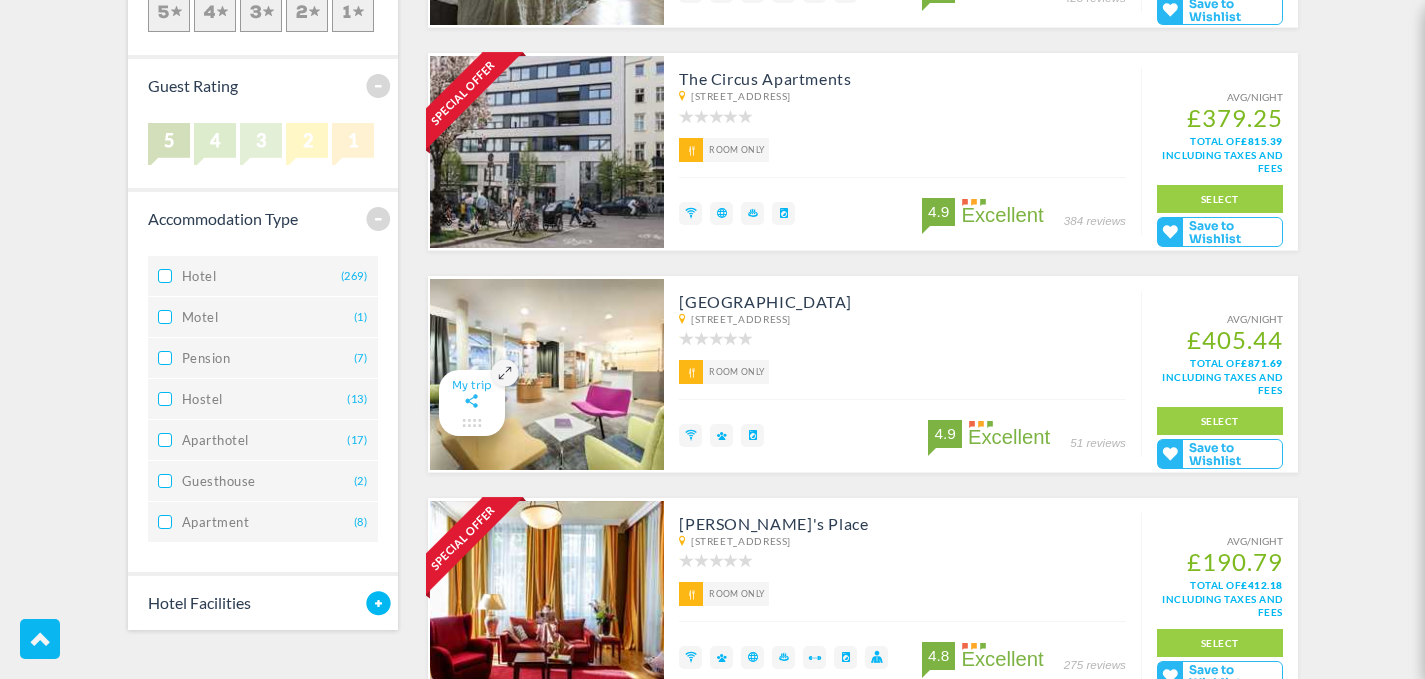 click 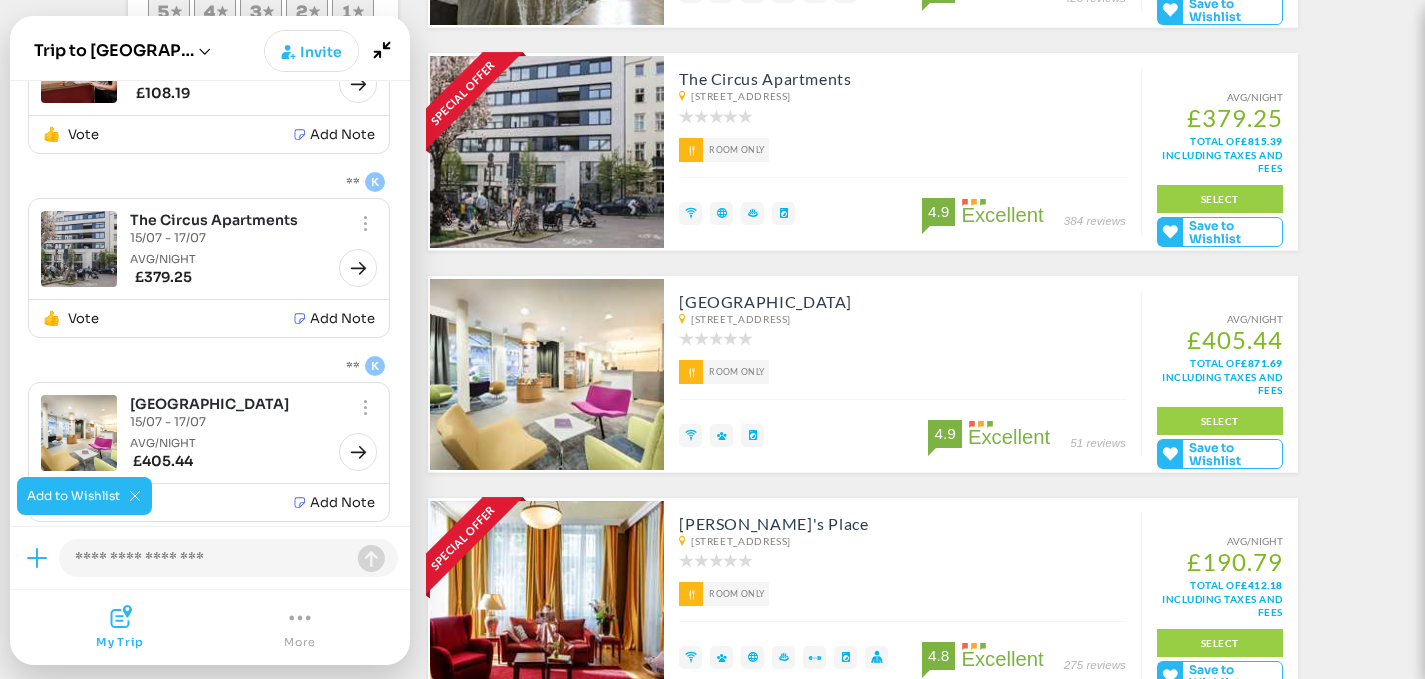 click 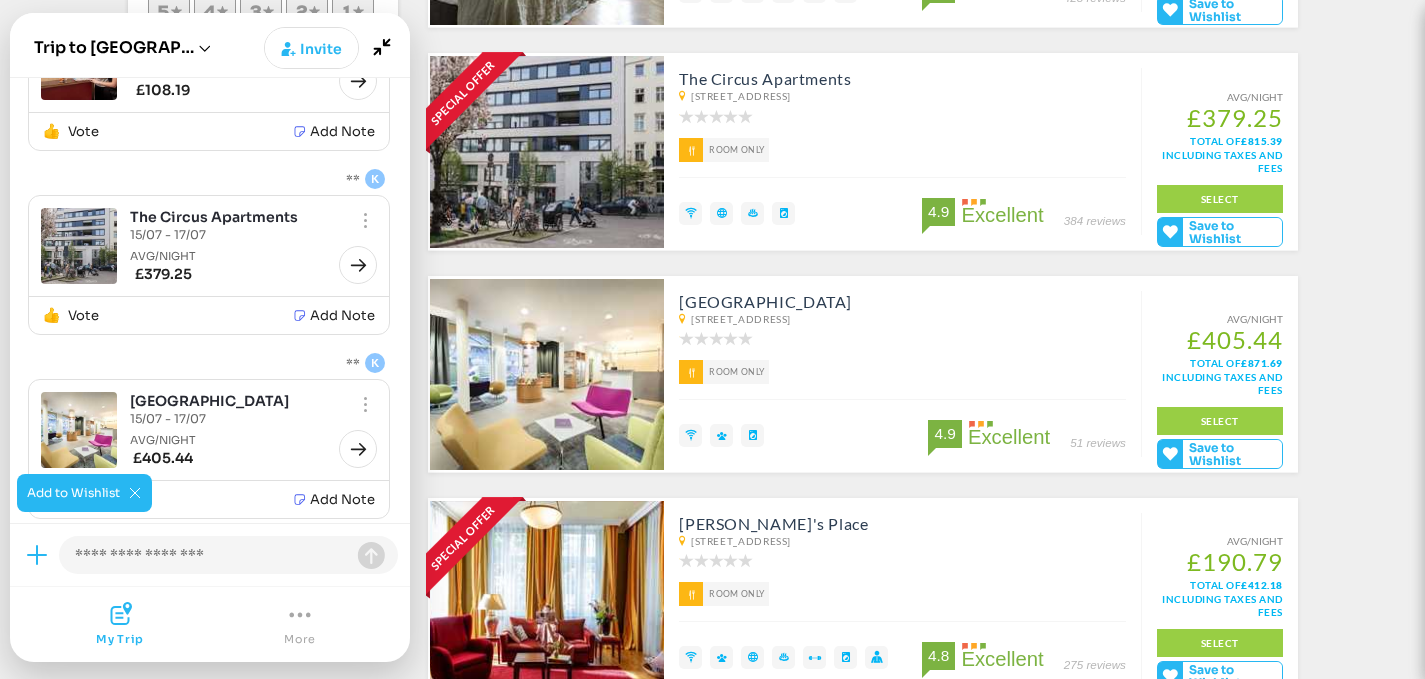 click 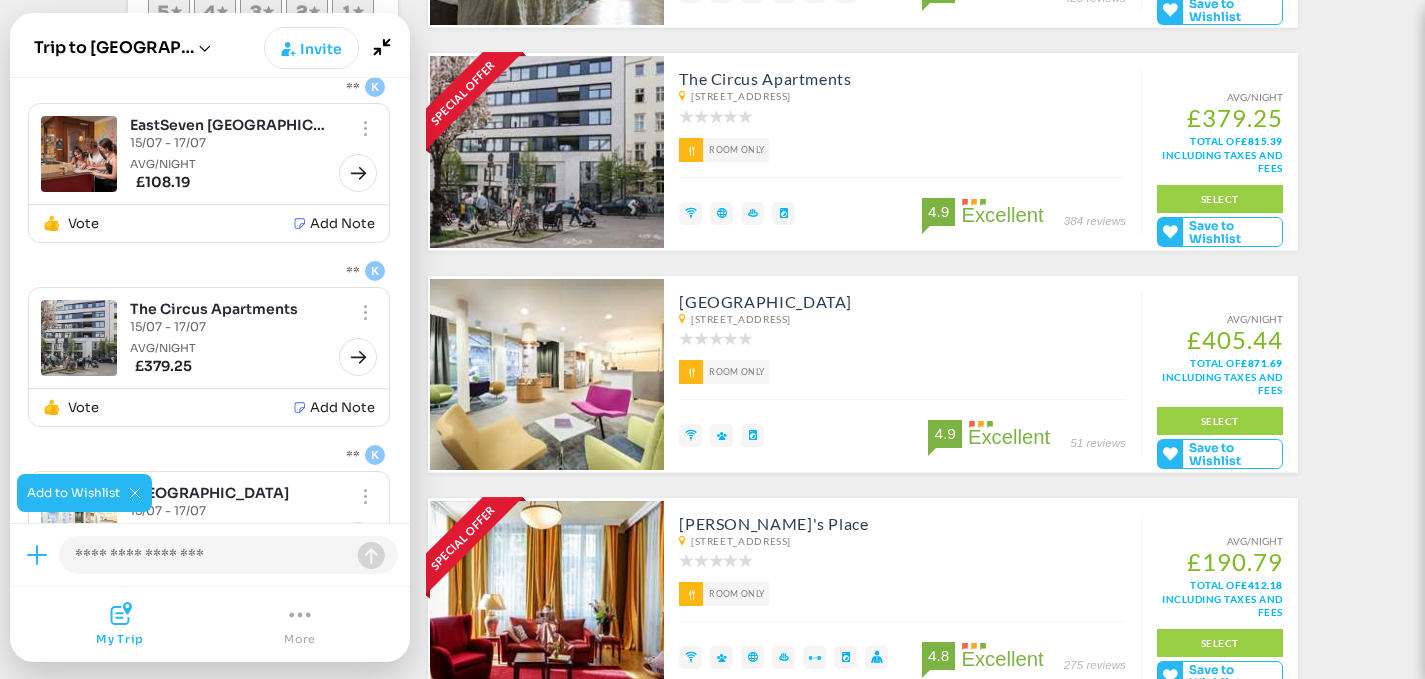 scroll, scrollTop: 0, scrollLeft: 0, axis: both 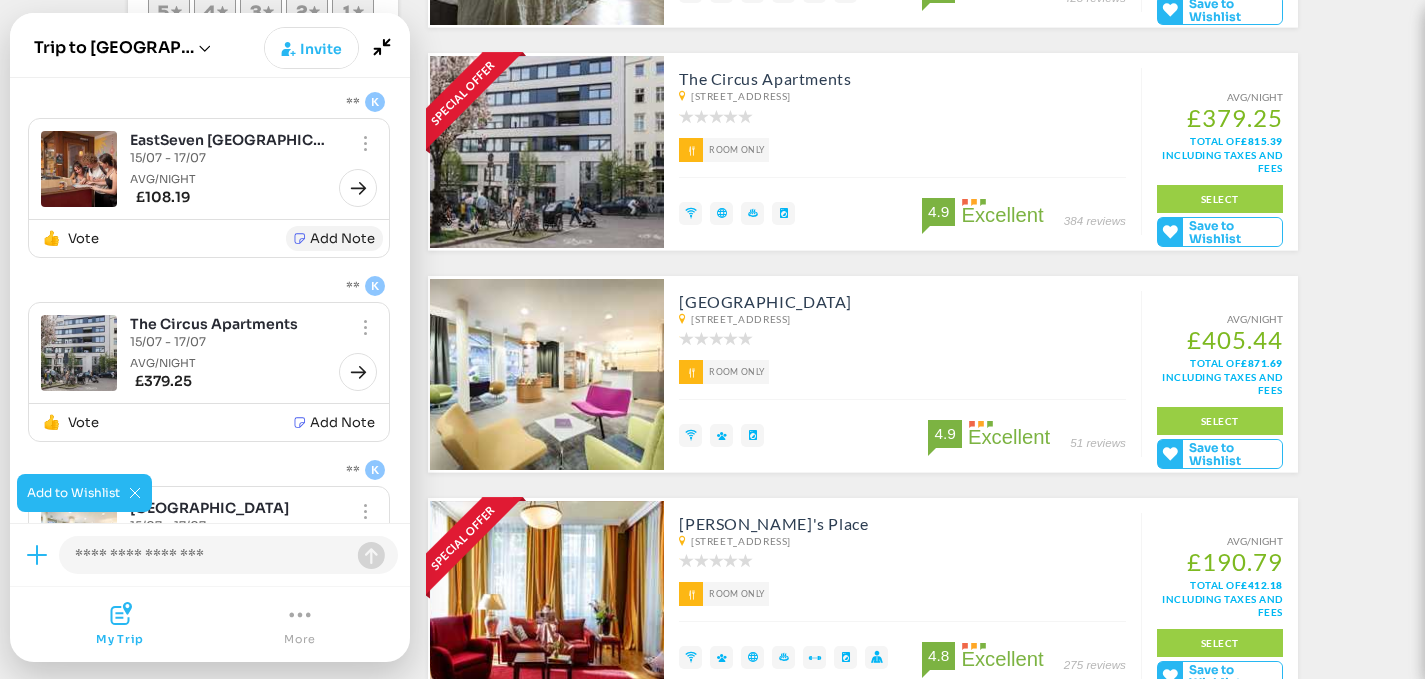 click on "Add Note" 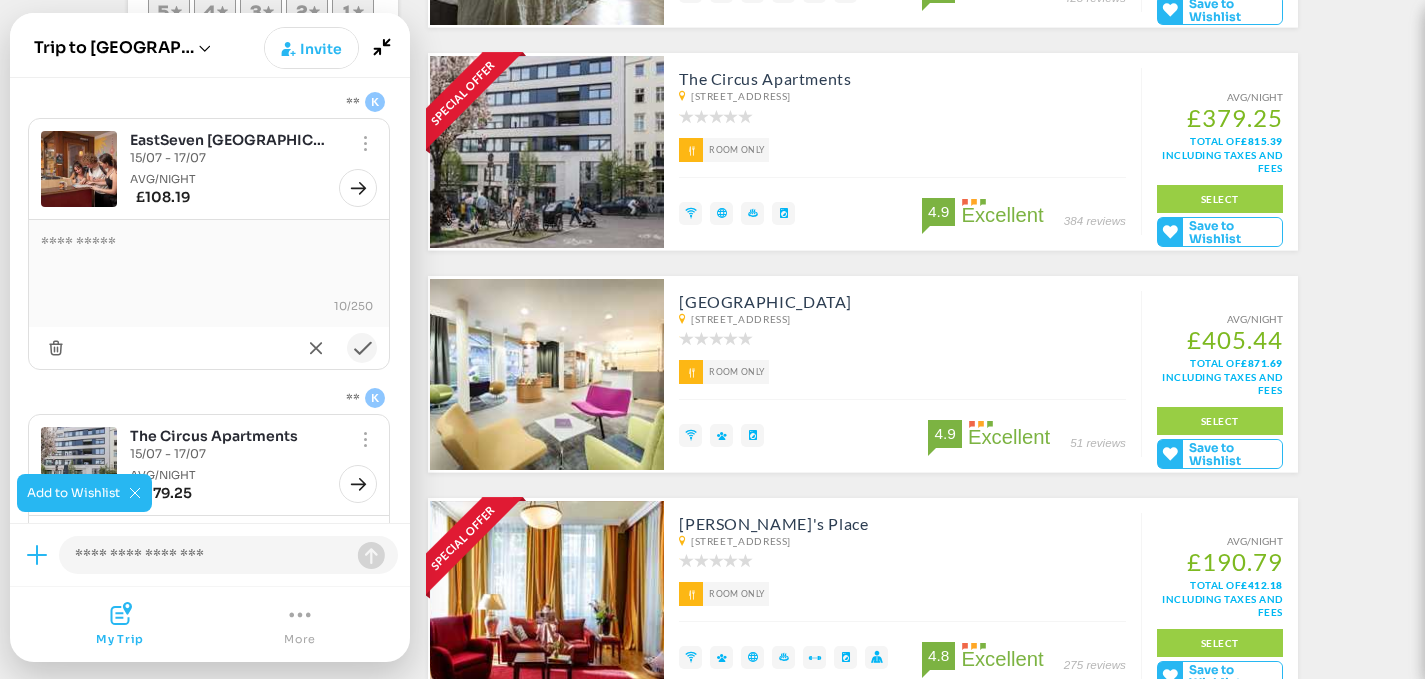 type on "**********" 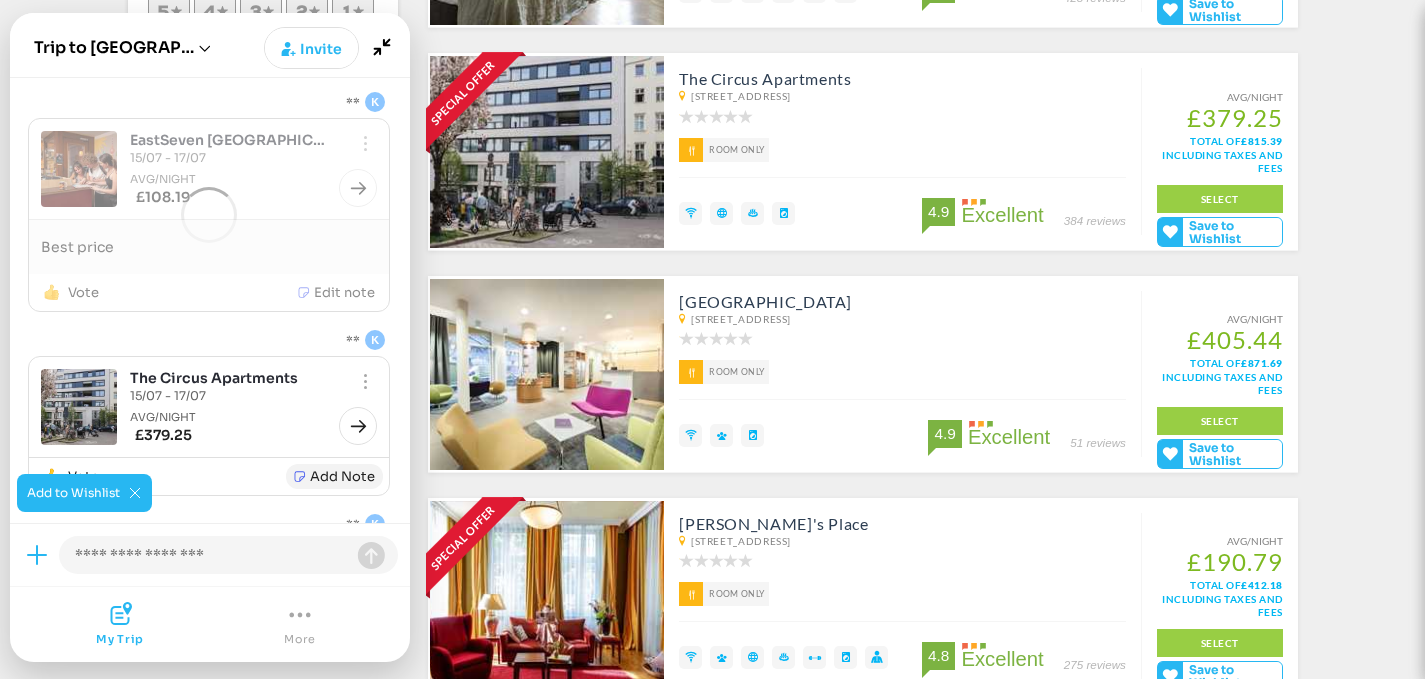 scroll, scrollTop: 100, scrollLeft: 0, axis: vertical 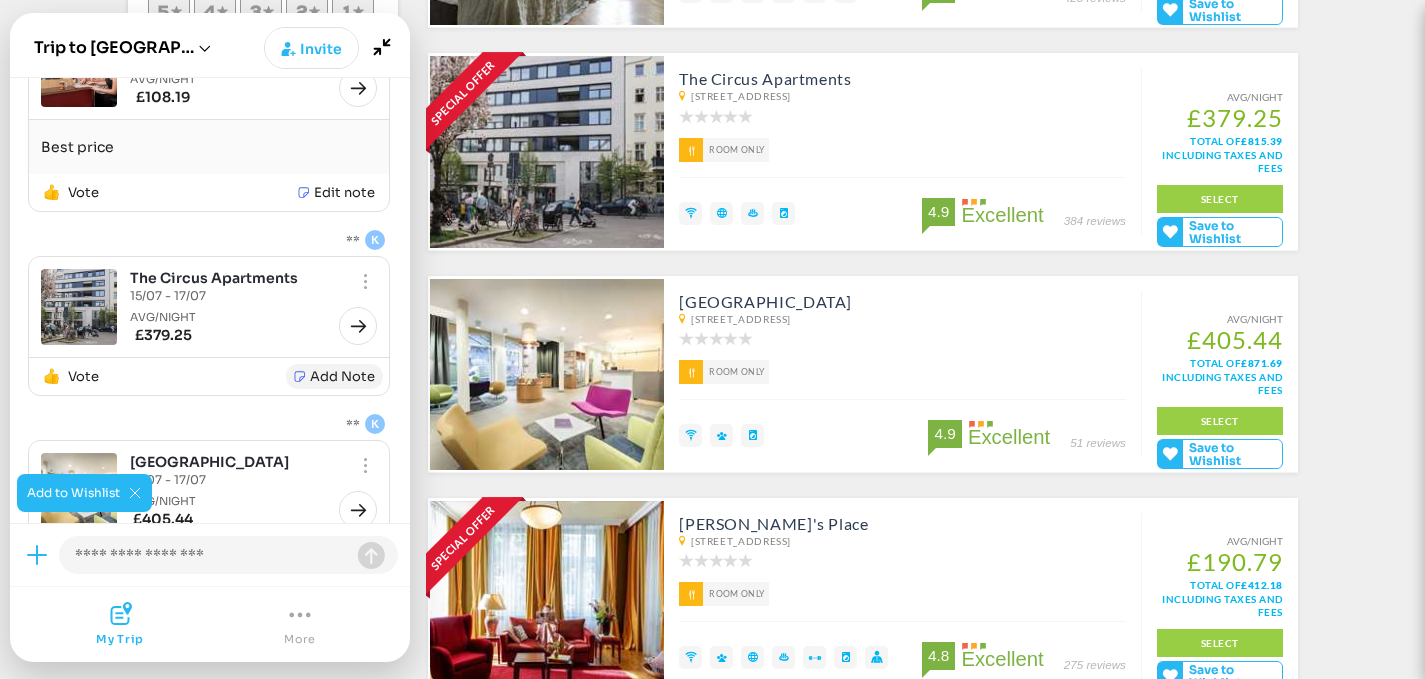 click on "Add Note" 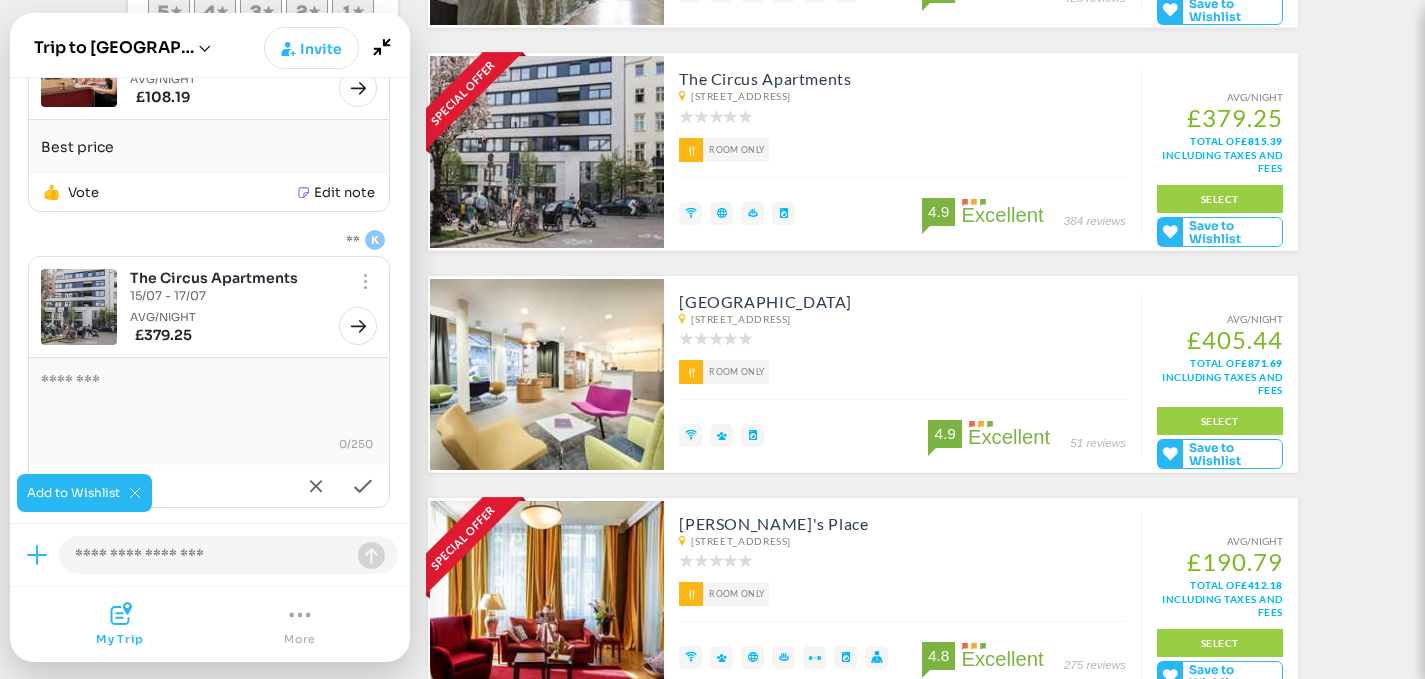 click at bounding box center (209, 400) 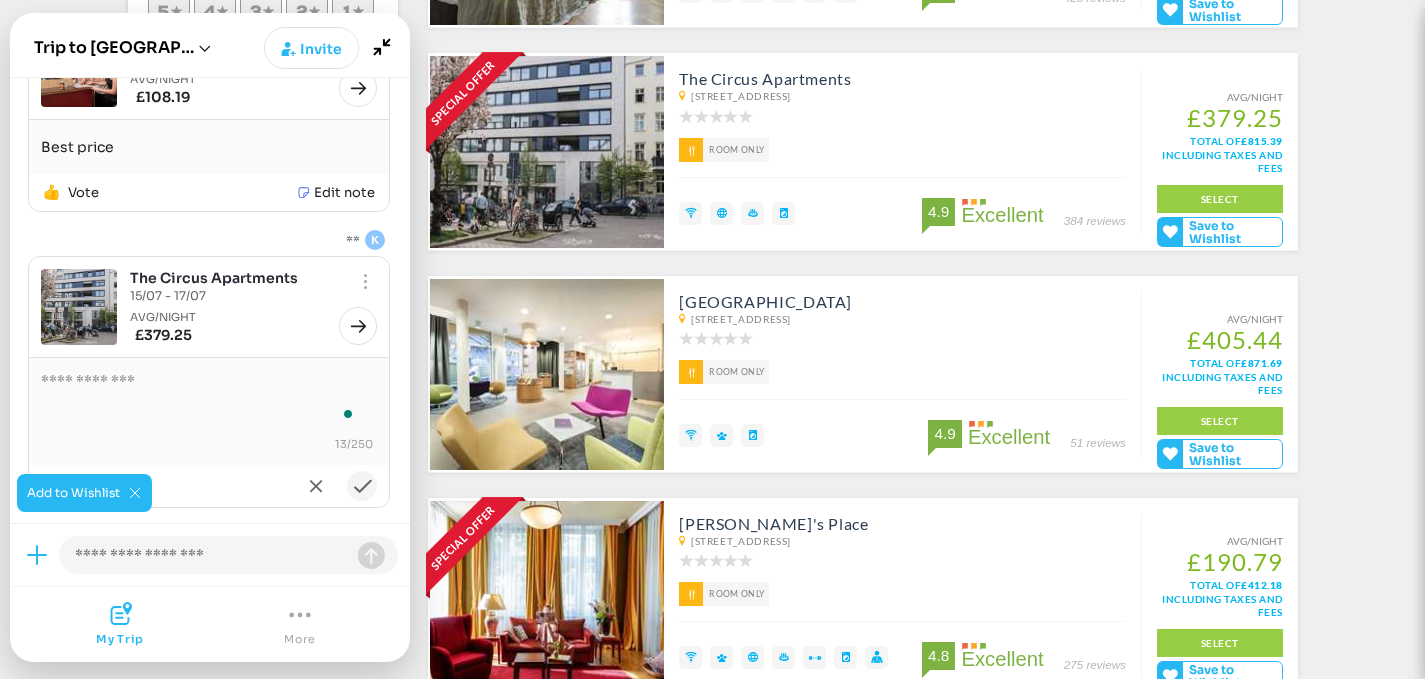 type on "**********" 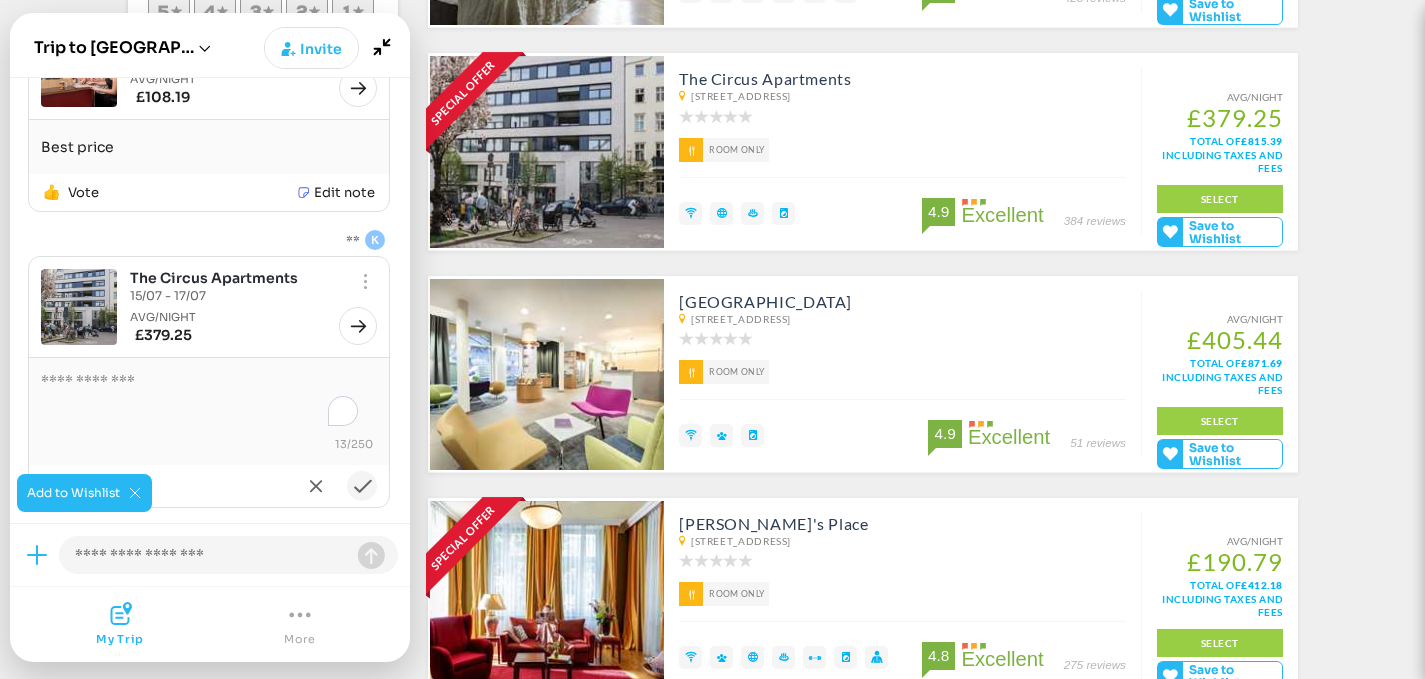 click 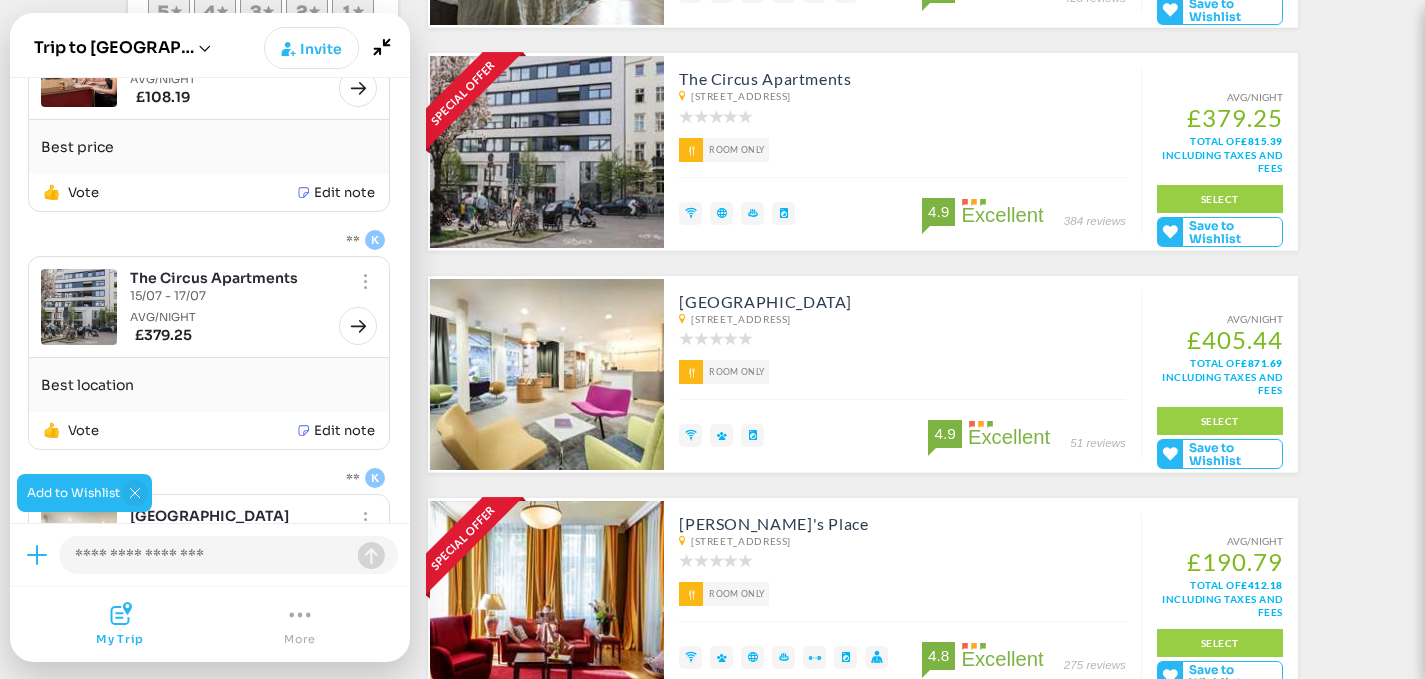 click 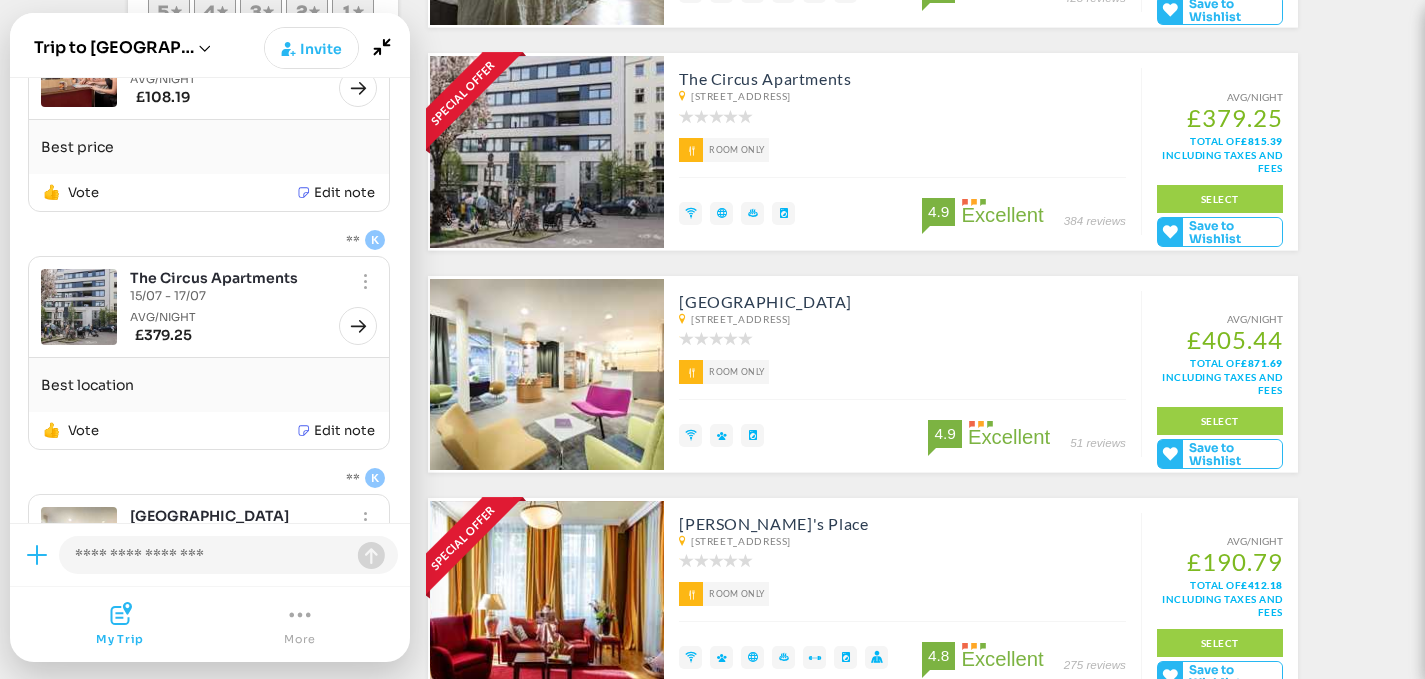 click at bounding box center (0, 0) 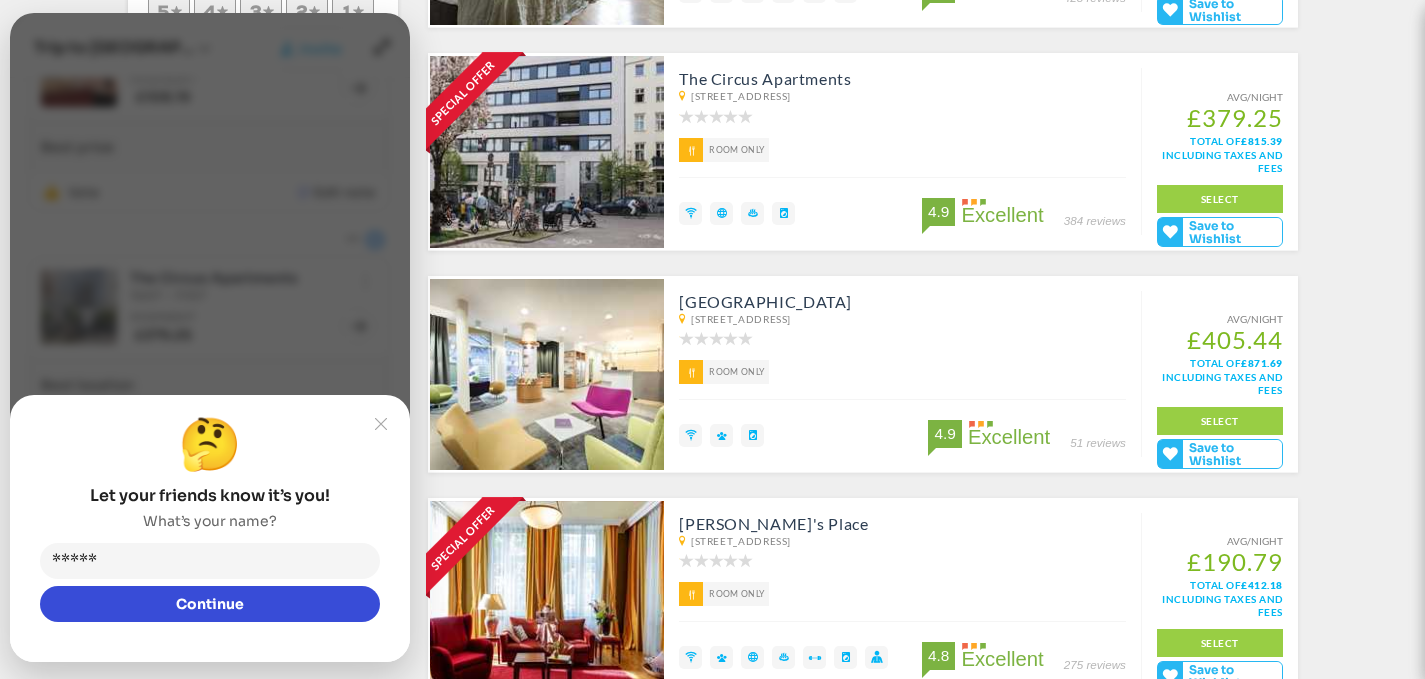 type on "*****" 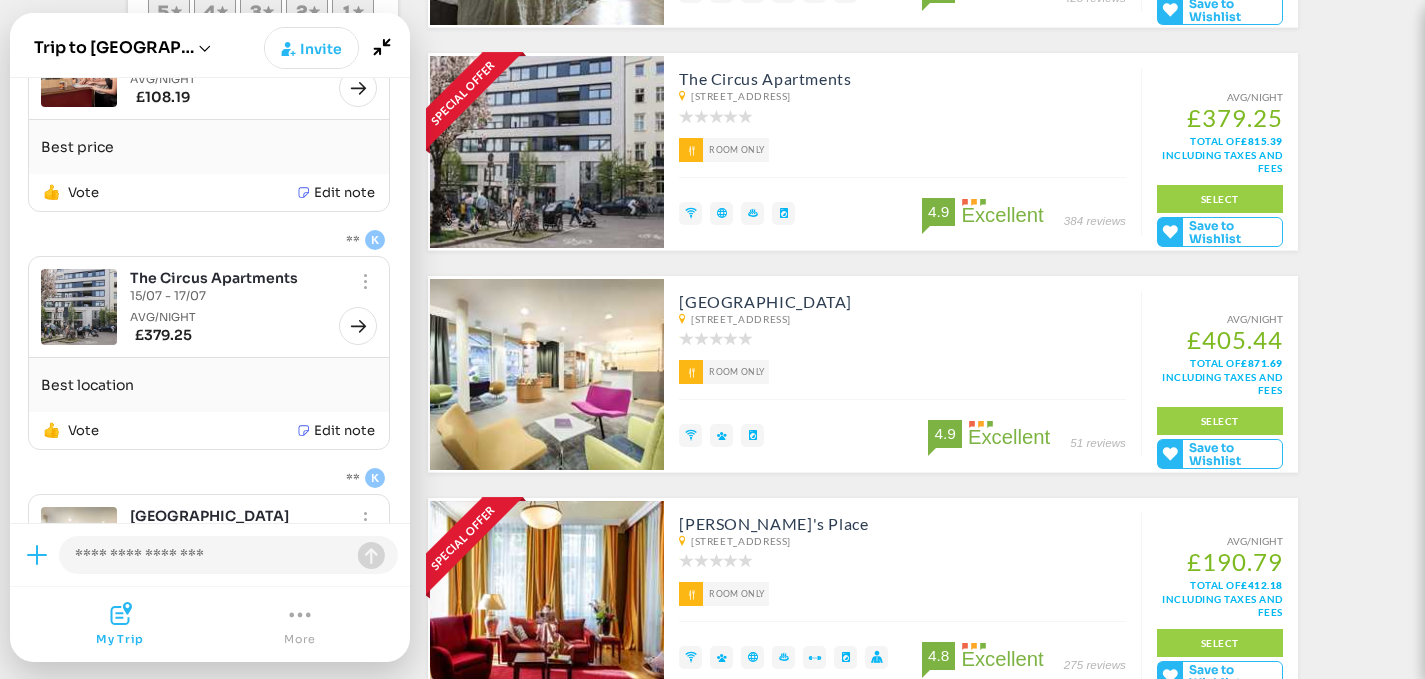 click at bounding box center [213, 555] 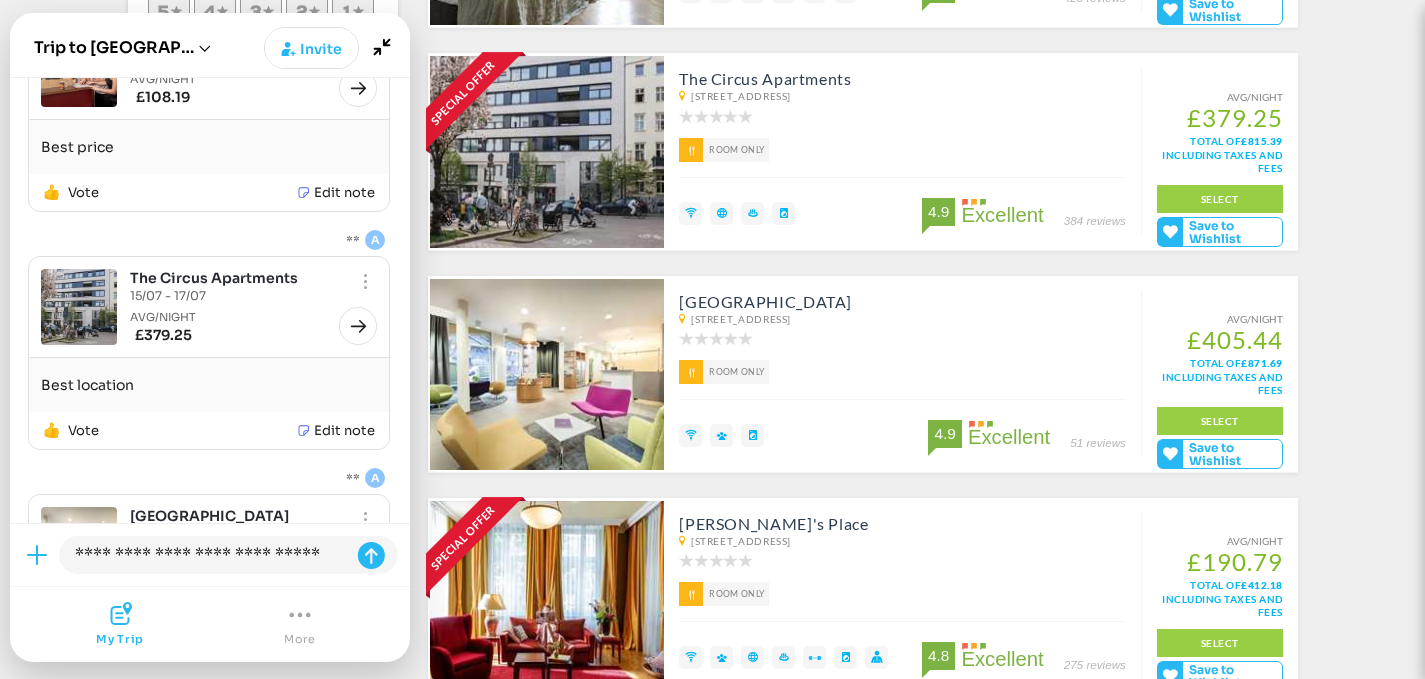 type on "**********" 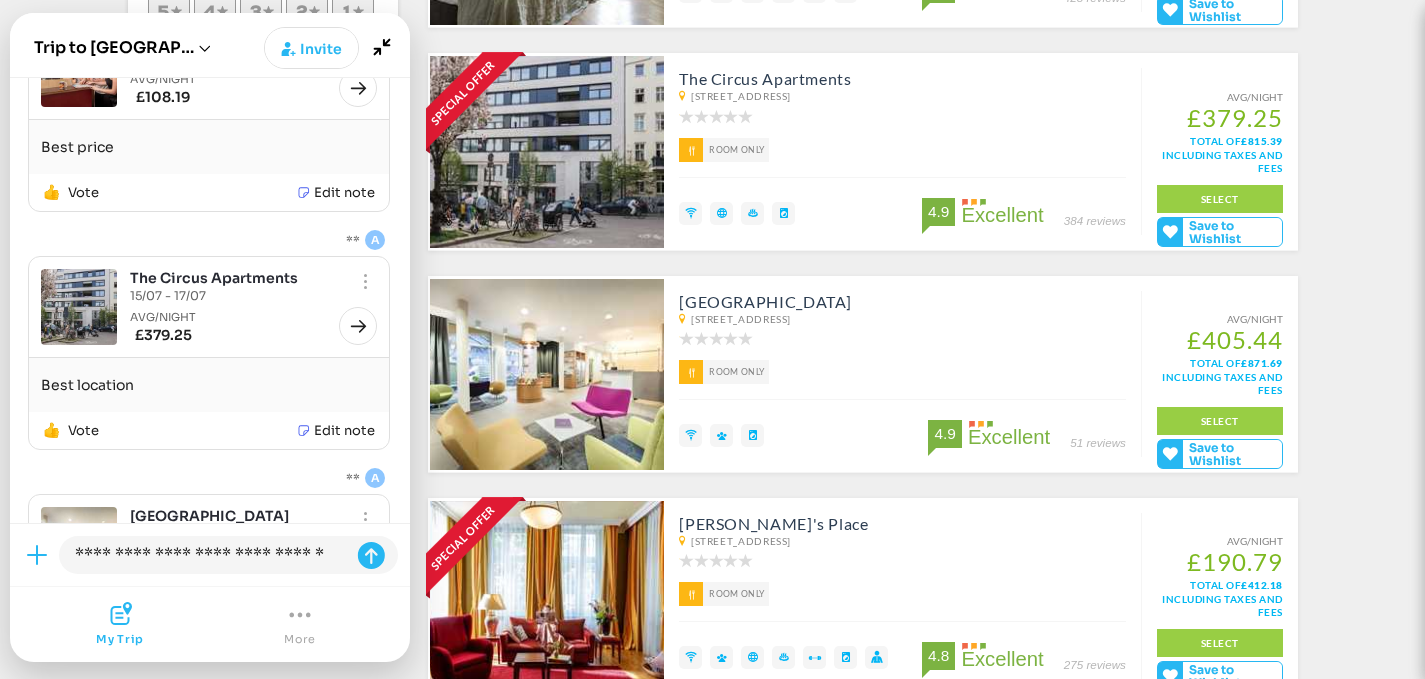 type 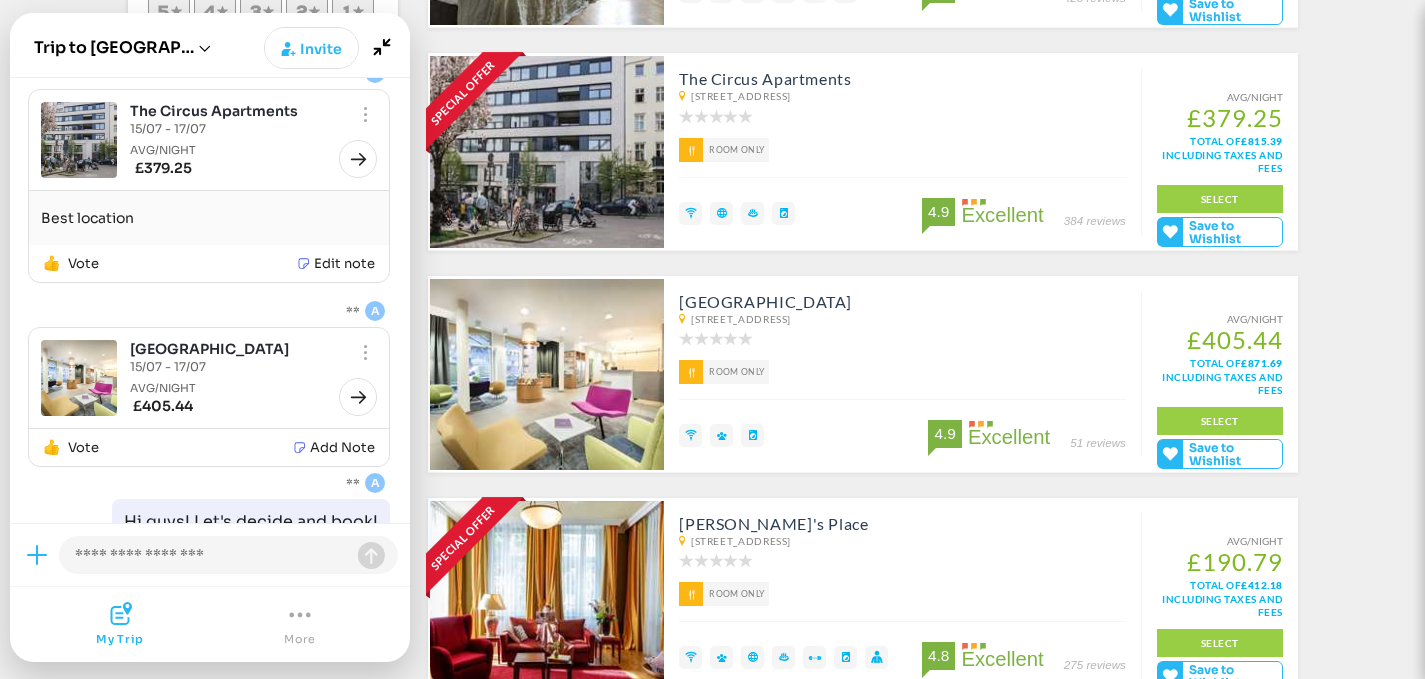 scroll, scrollTop: 293, scrollLeft: 0, axis: vertical 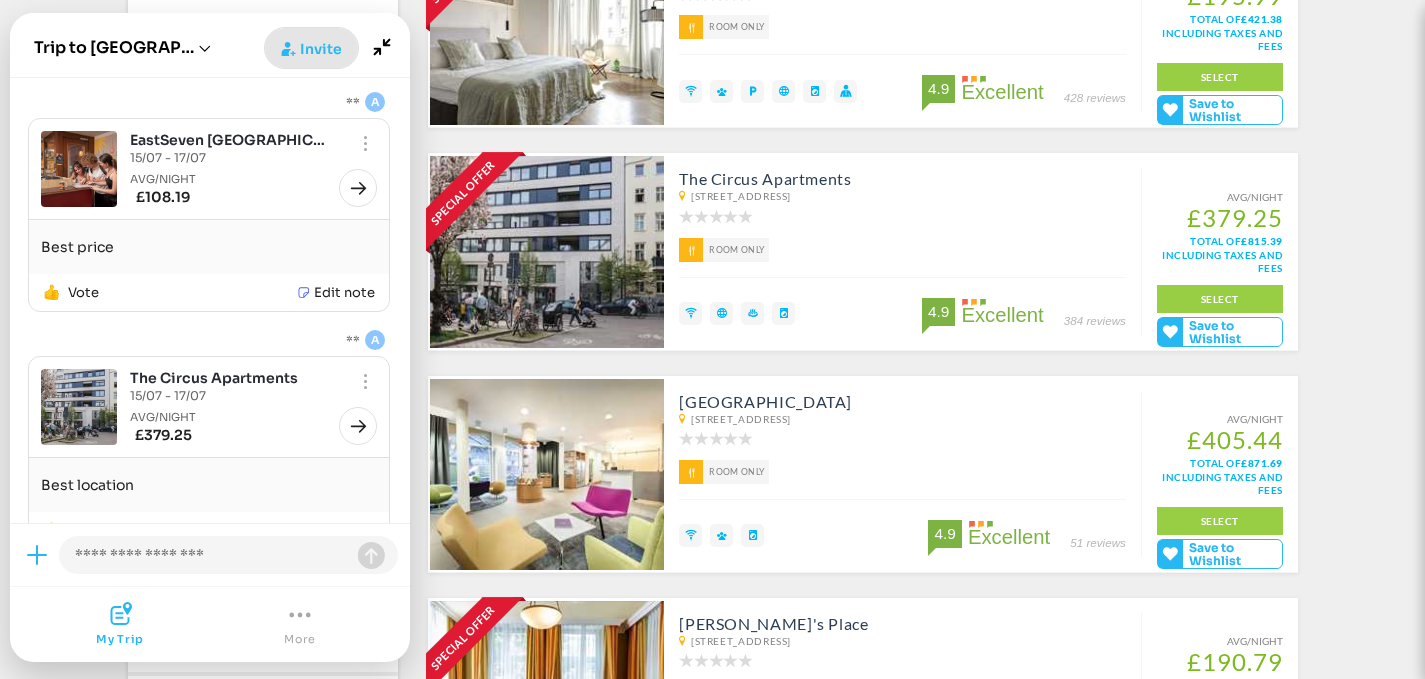 click on "Invite" at bounding box center [311, 48] 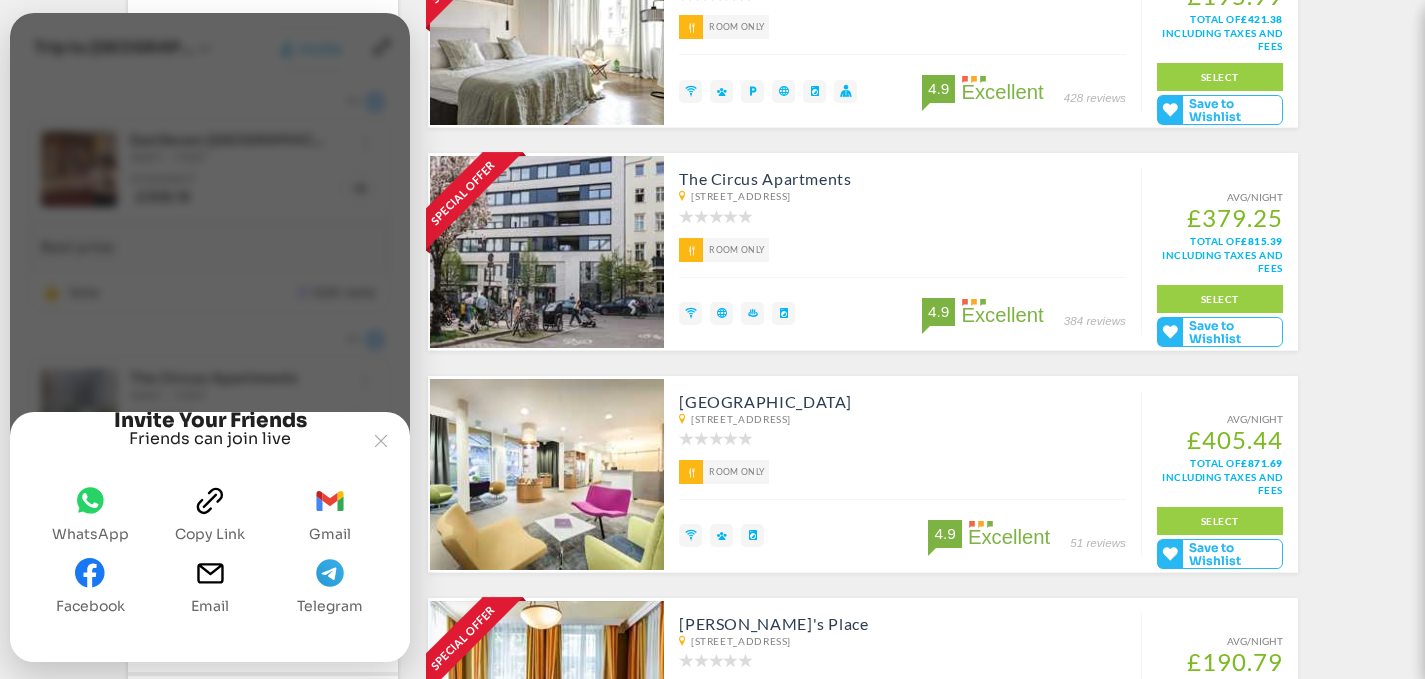 click on "clipboard" at bounding box center (210, 506) 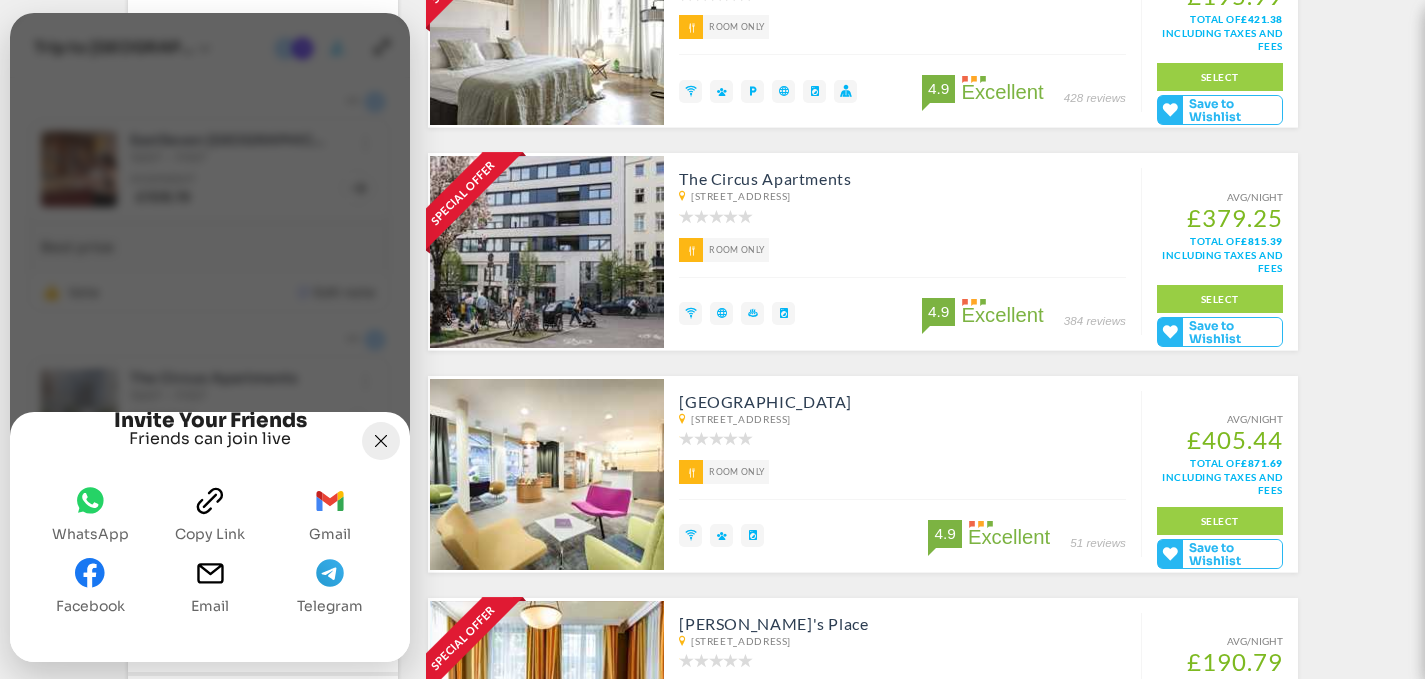 click 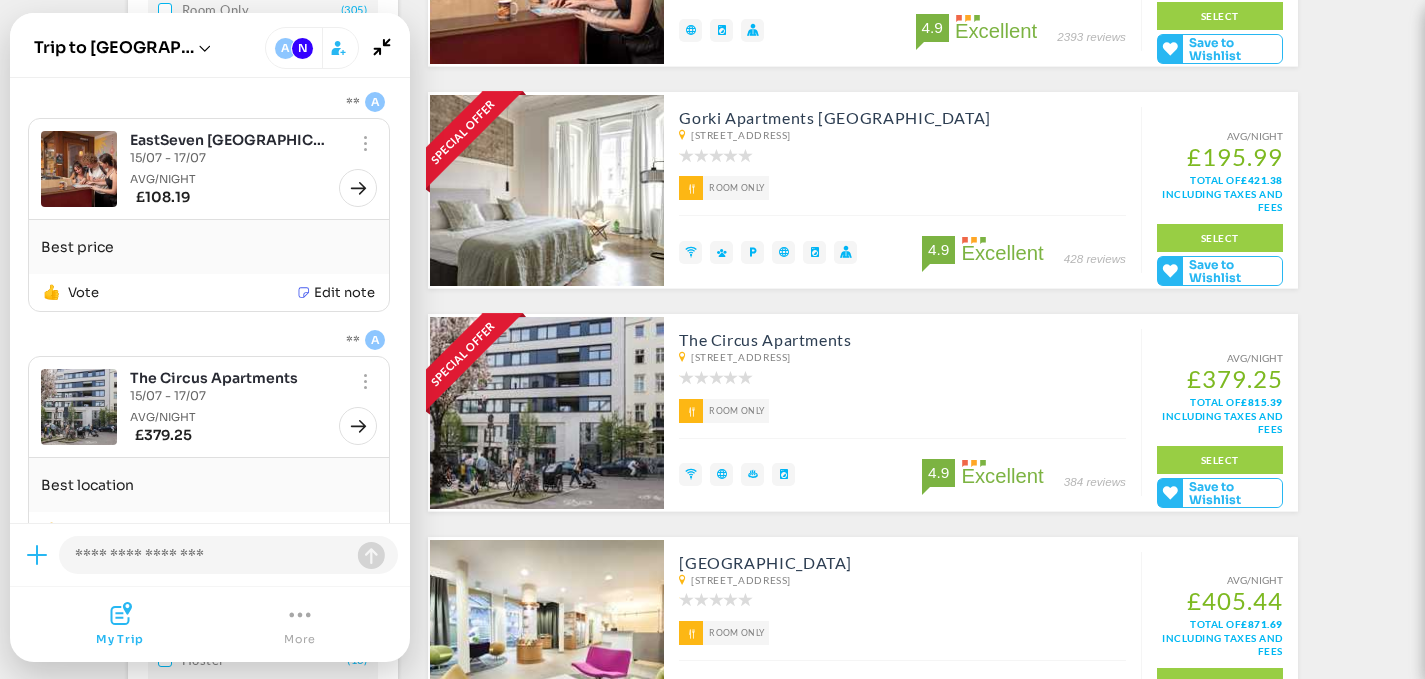 scroll, scrollTop: 600, scrollLeft: 0, axis: vertical 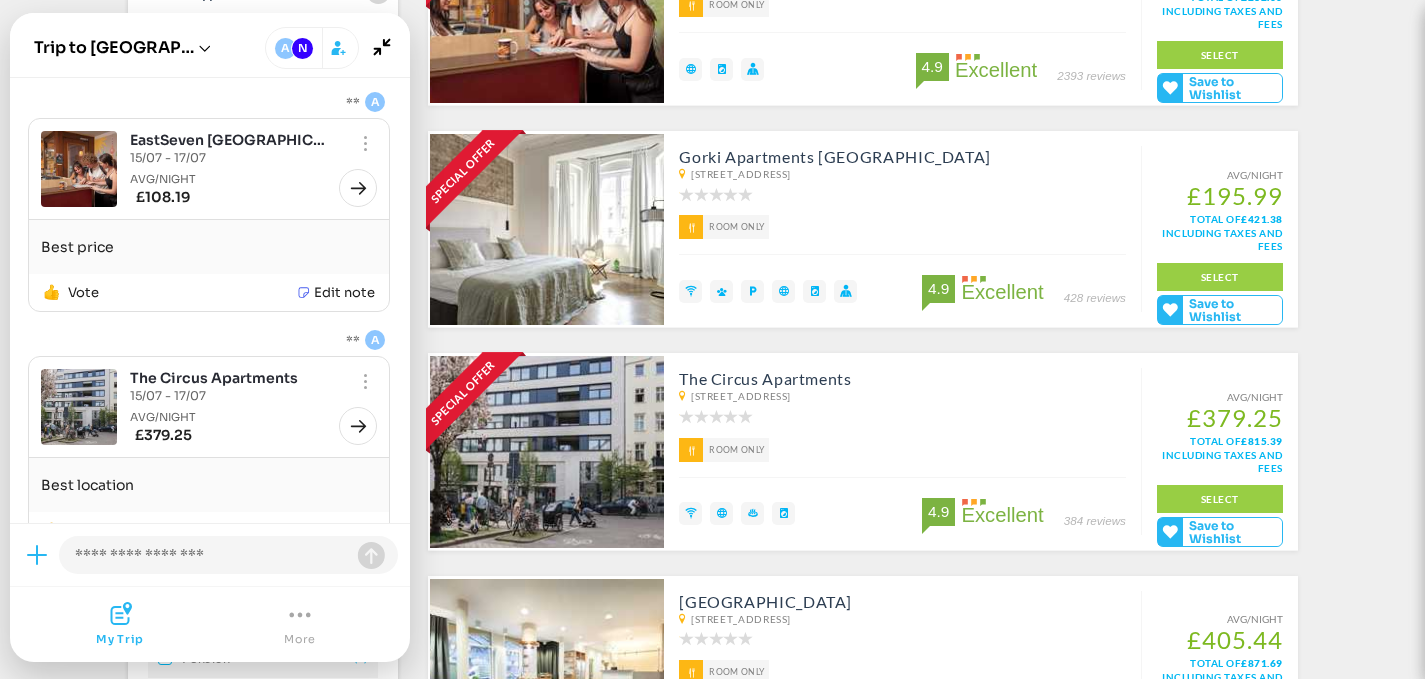 click on "👍
Vote" 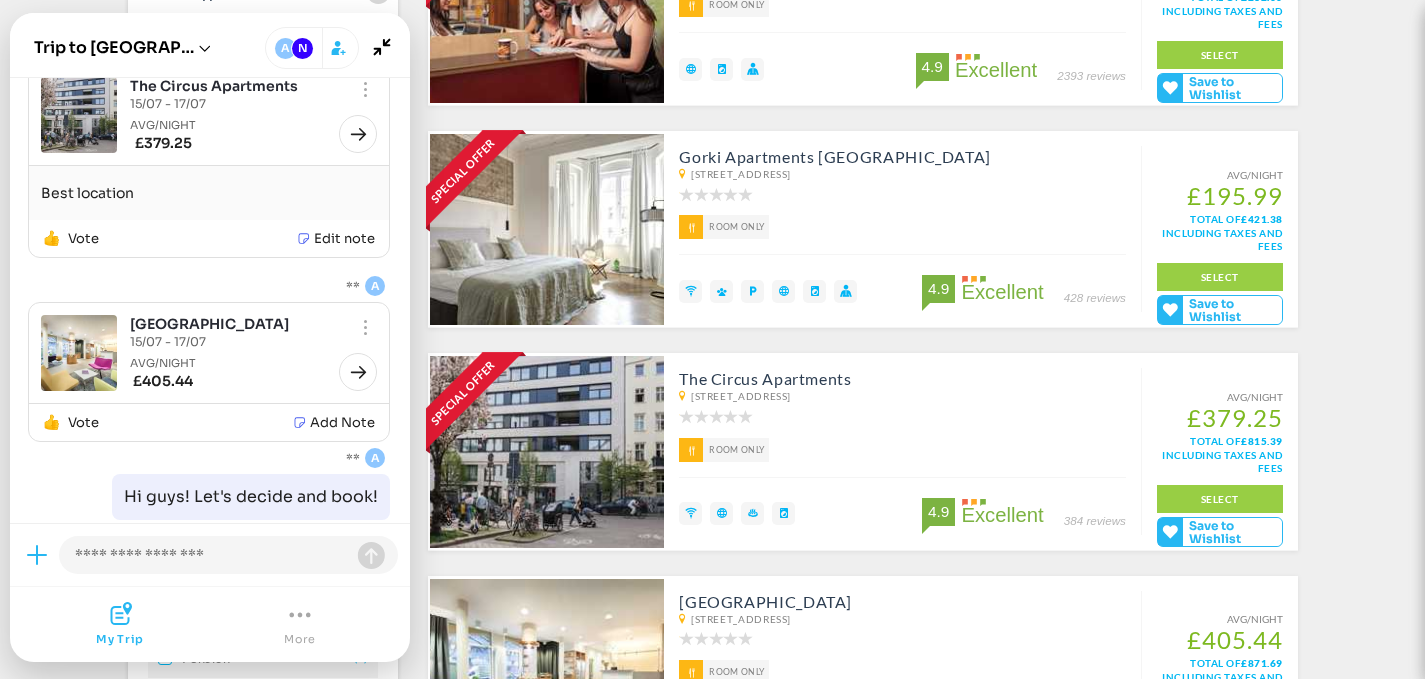 scroll, scrollTop: 293, scrollLeft: 0, axis: vertical 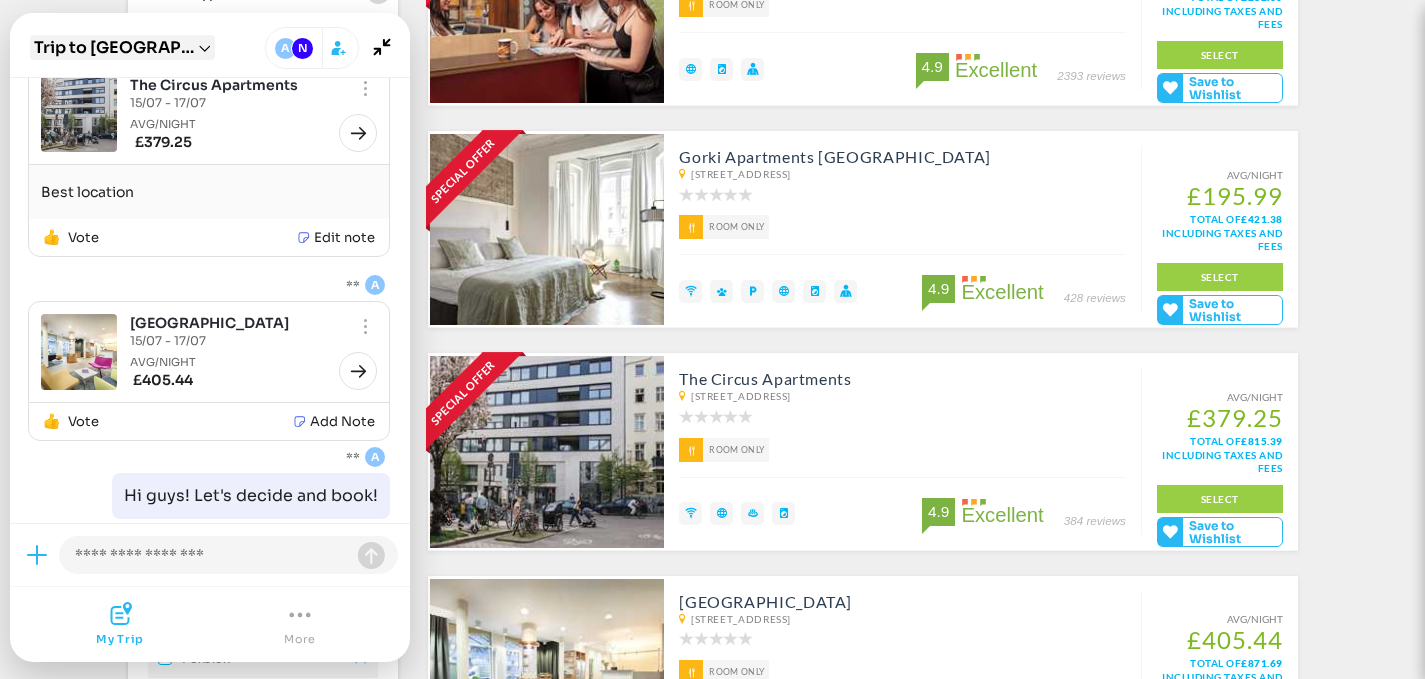 click on "Trip to [GEOGRAPHIC_DATA]" 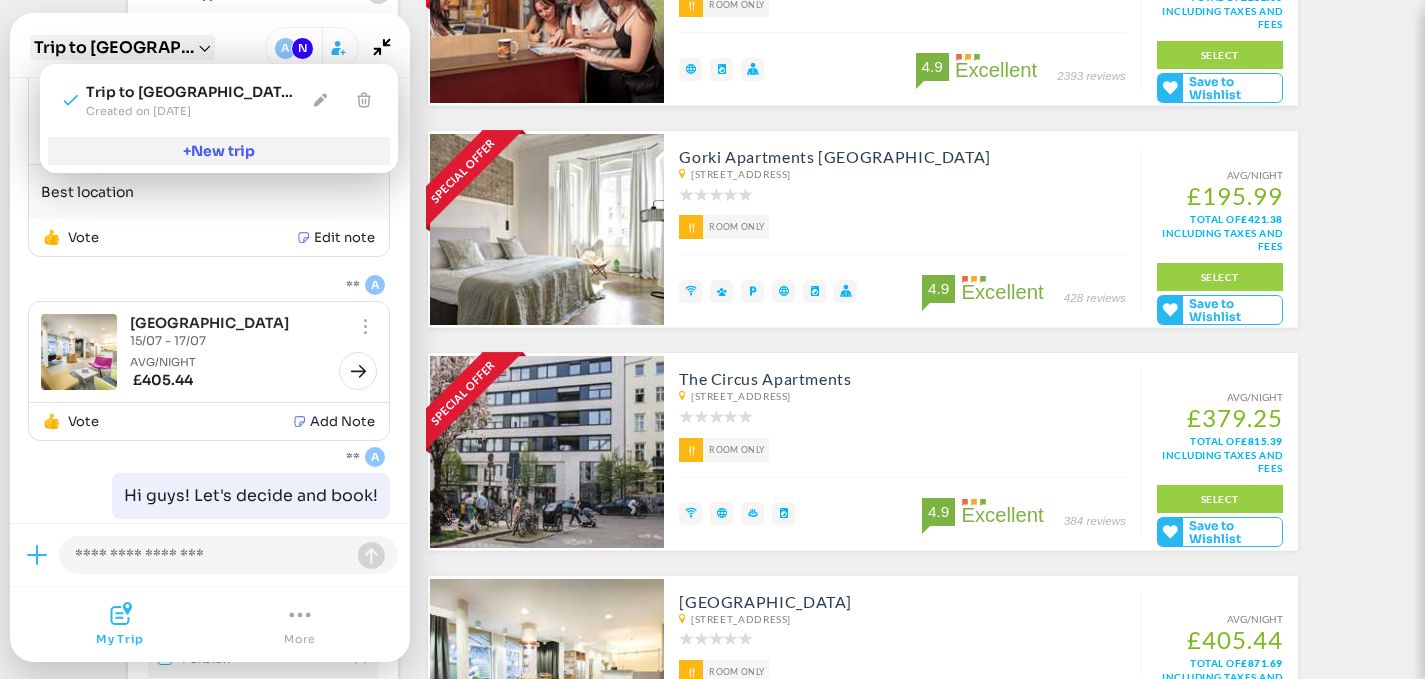 click on "+New trip" at bounding box center (219, 151) 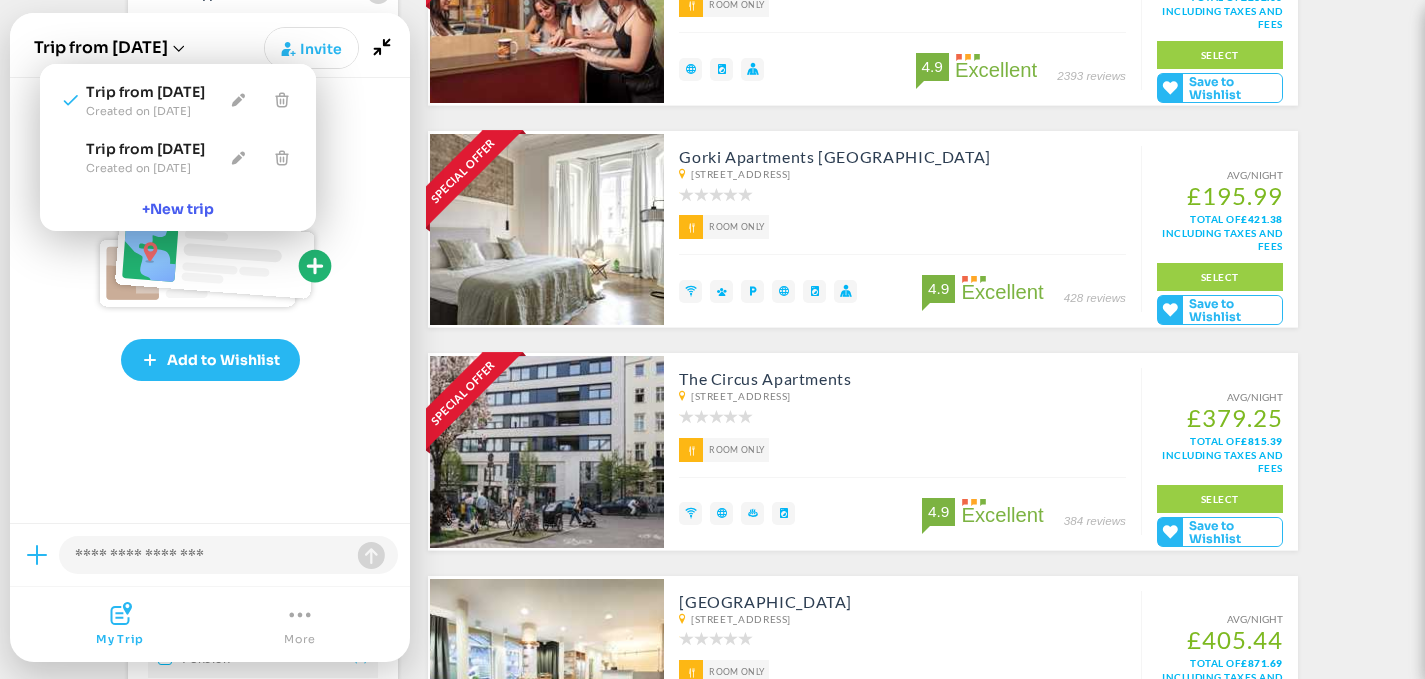 click on "Add to Wishlist" 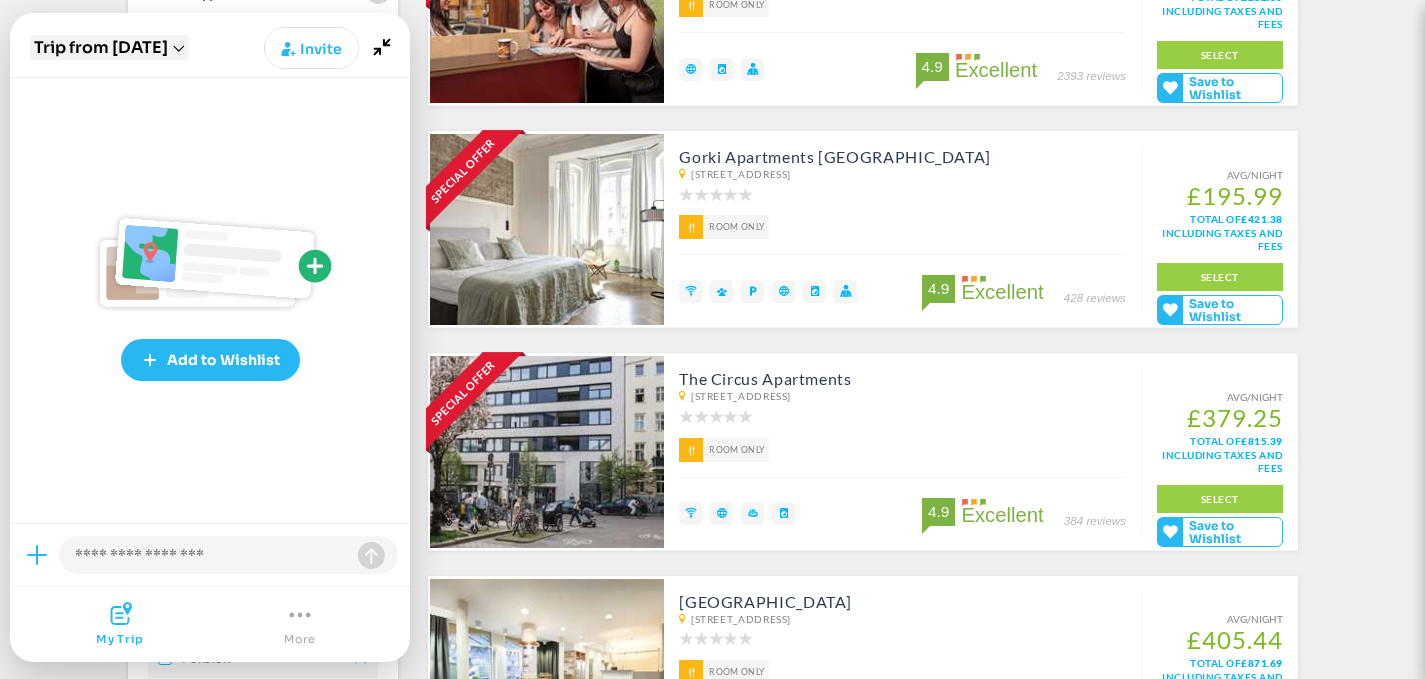 click on "+New trip" 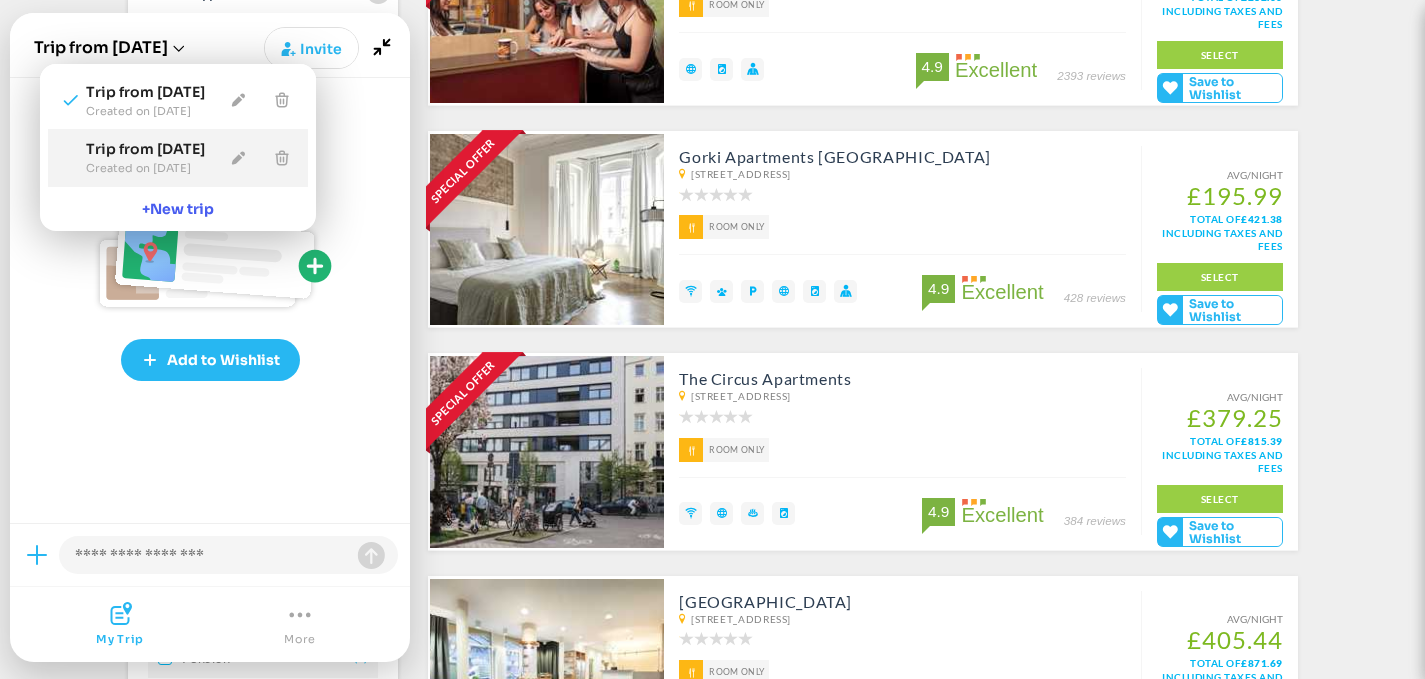 click on "Trip from [DATE]" 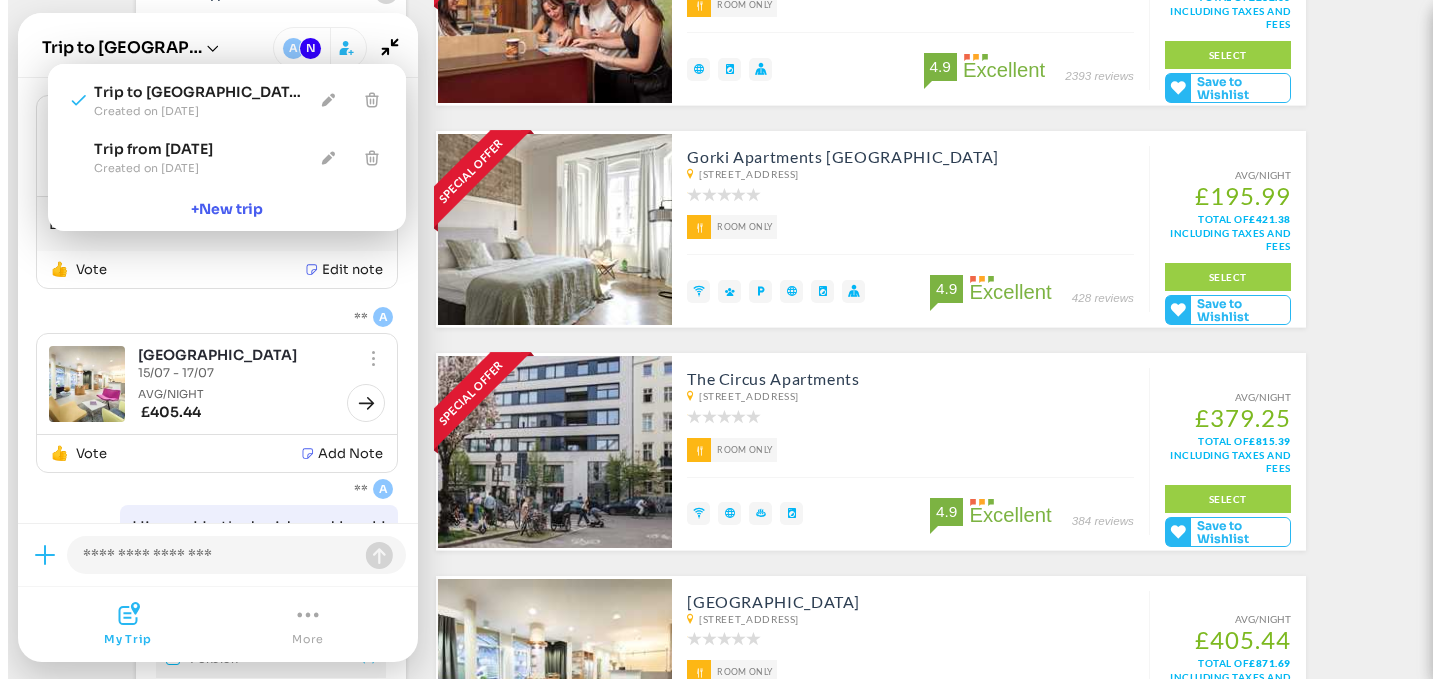 scroll, scrollTop: 293, scrollLeft: 0, axis: vertical 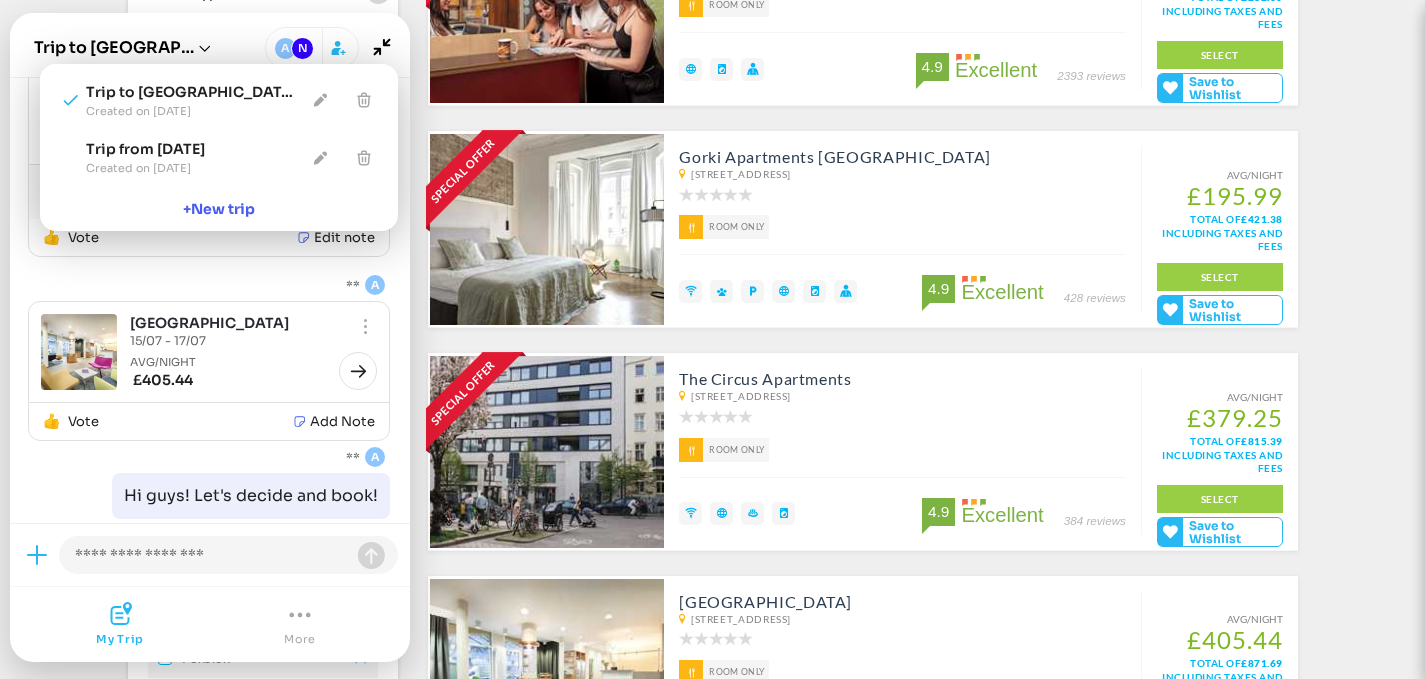 click 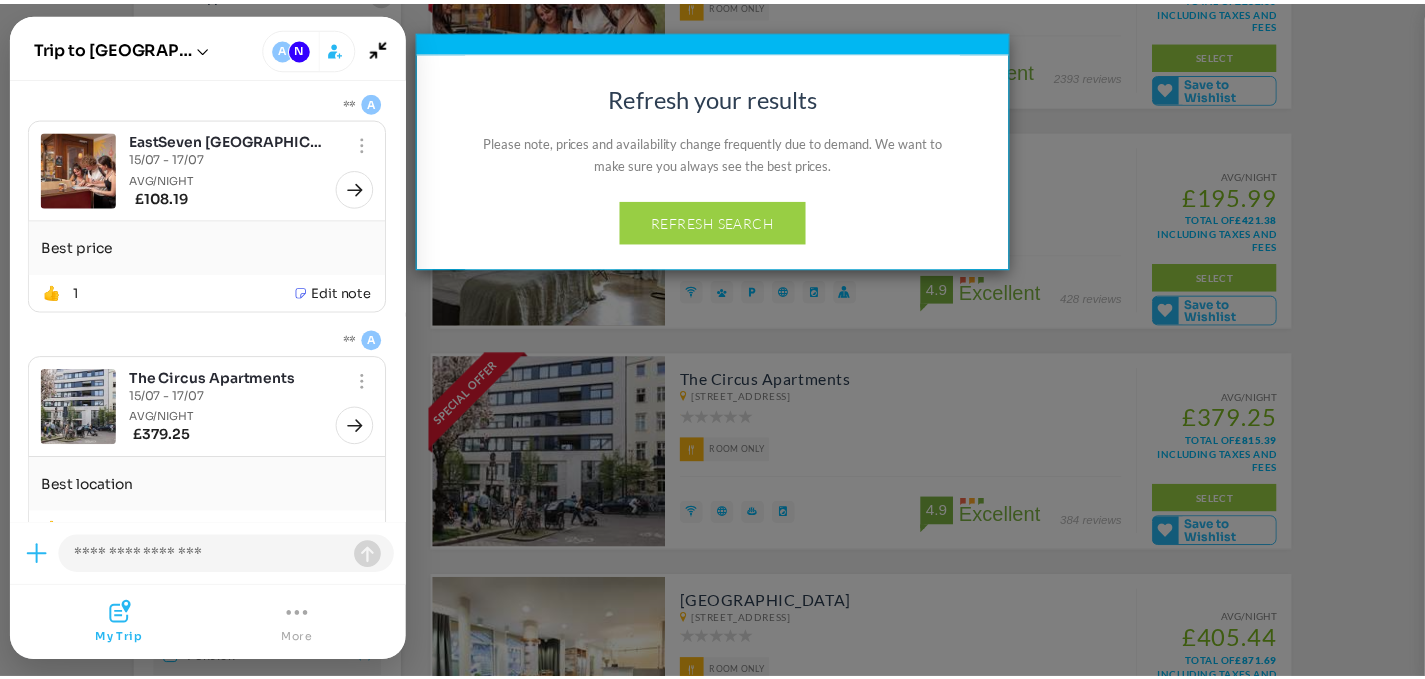 scroll, scrollTop: 0, scrollLeft: 0, axis: both 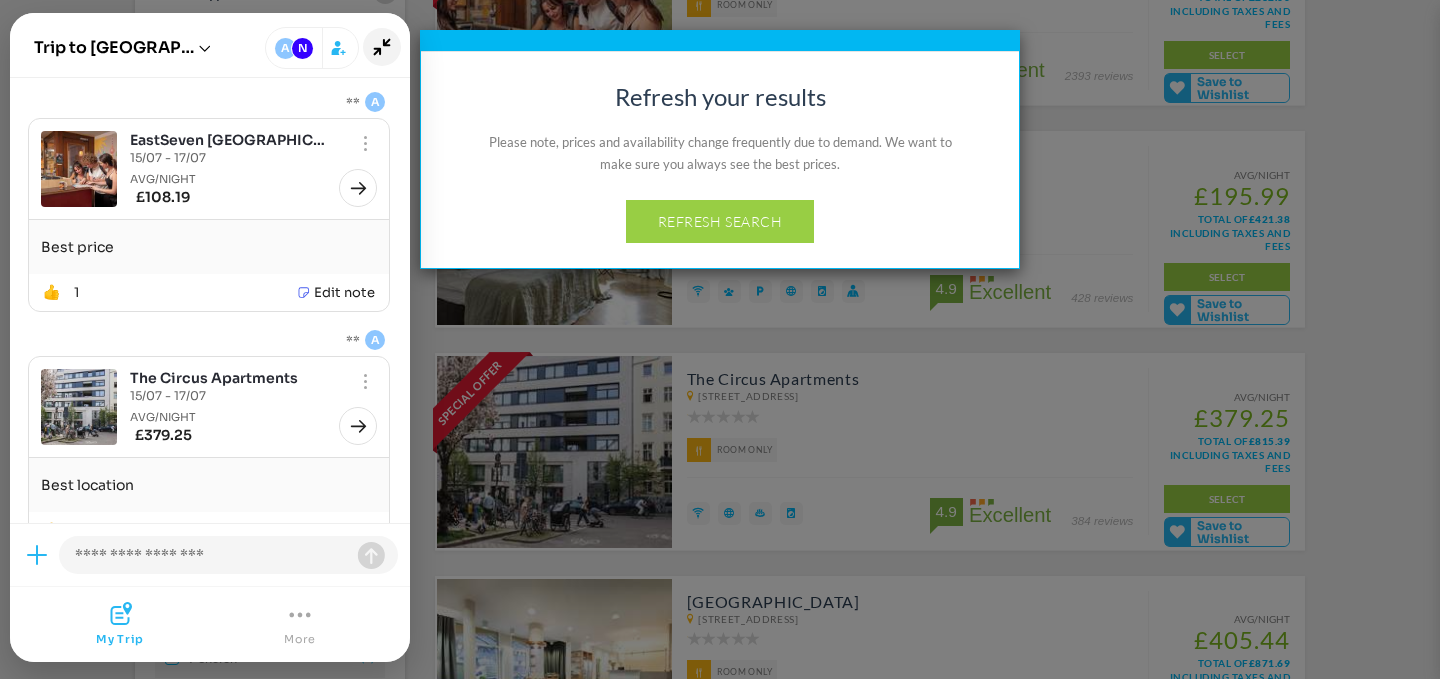 click 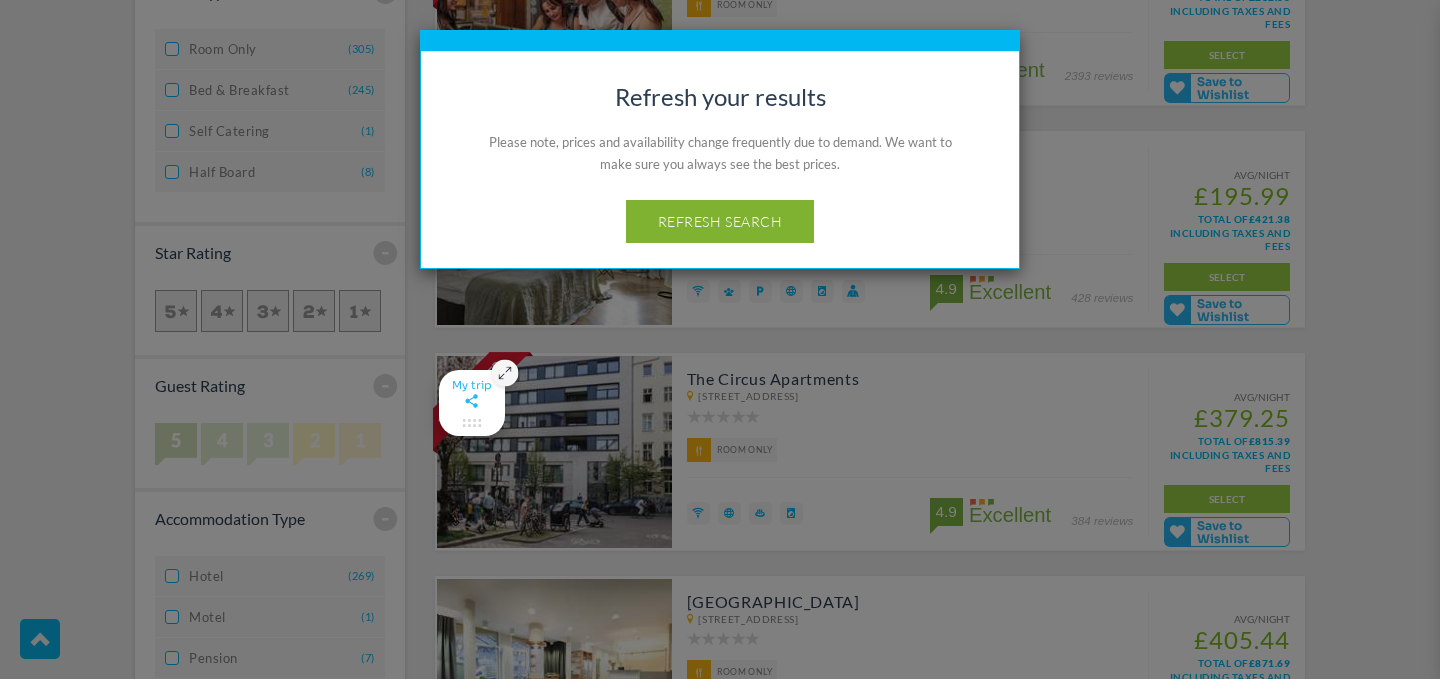 click on "Refresh Search" at bounding box center (720, 221) 